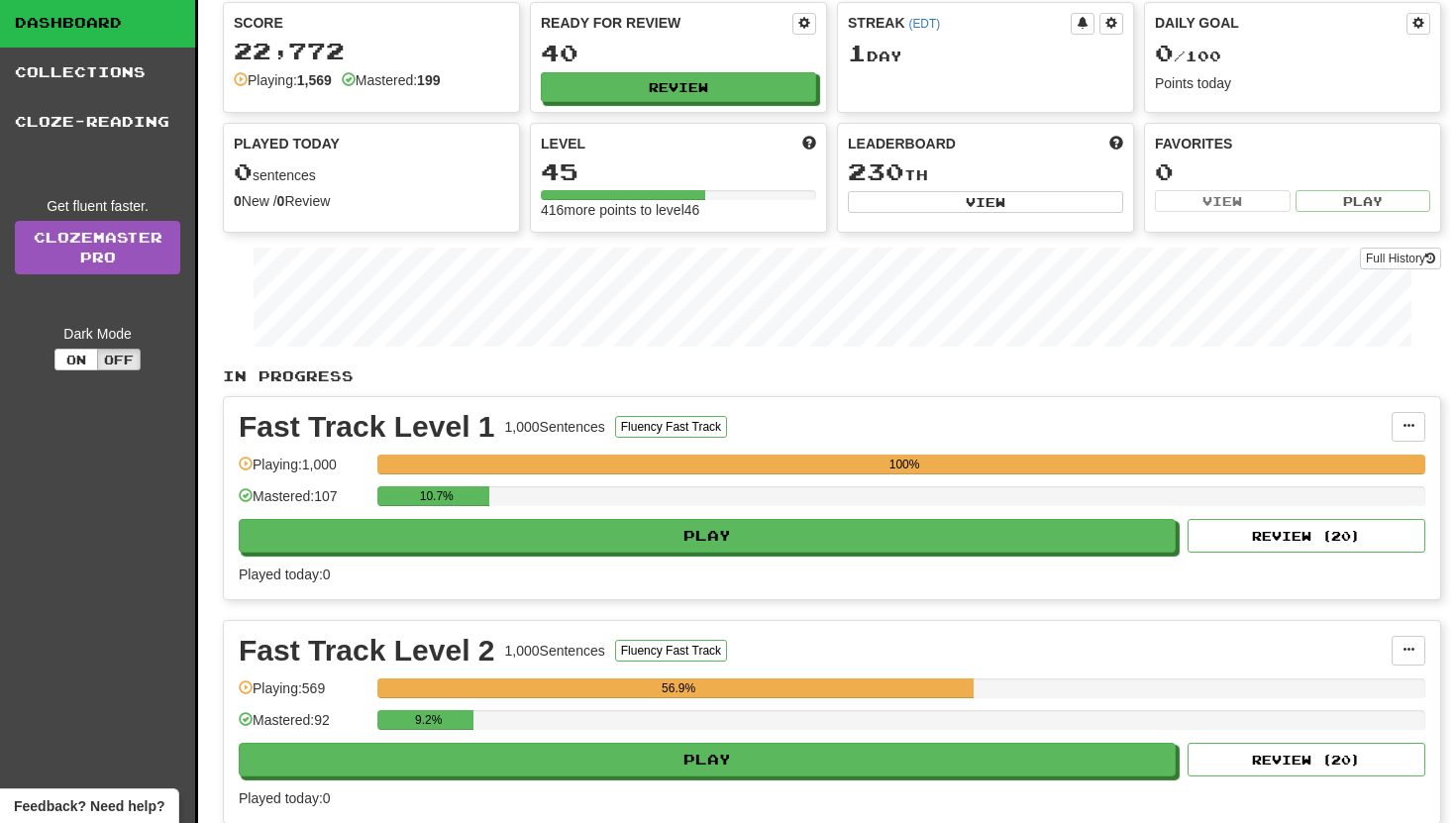 scroll, scrollTop: 357, scrollLeft: 0, axis: vertical 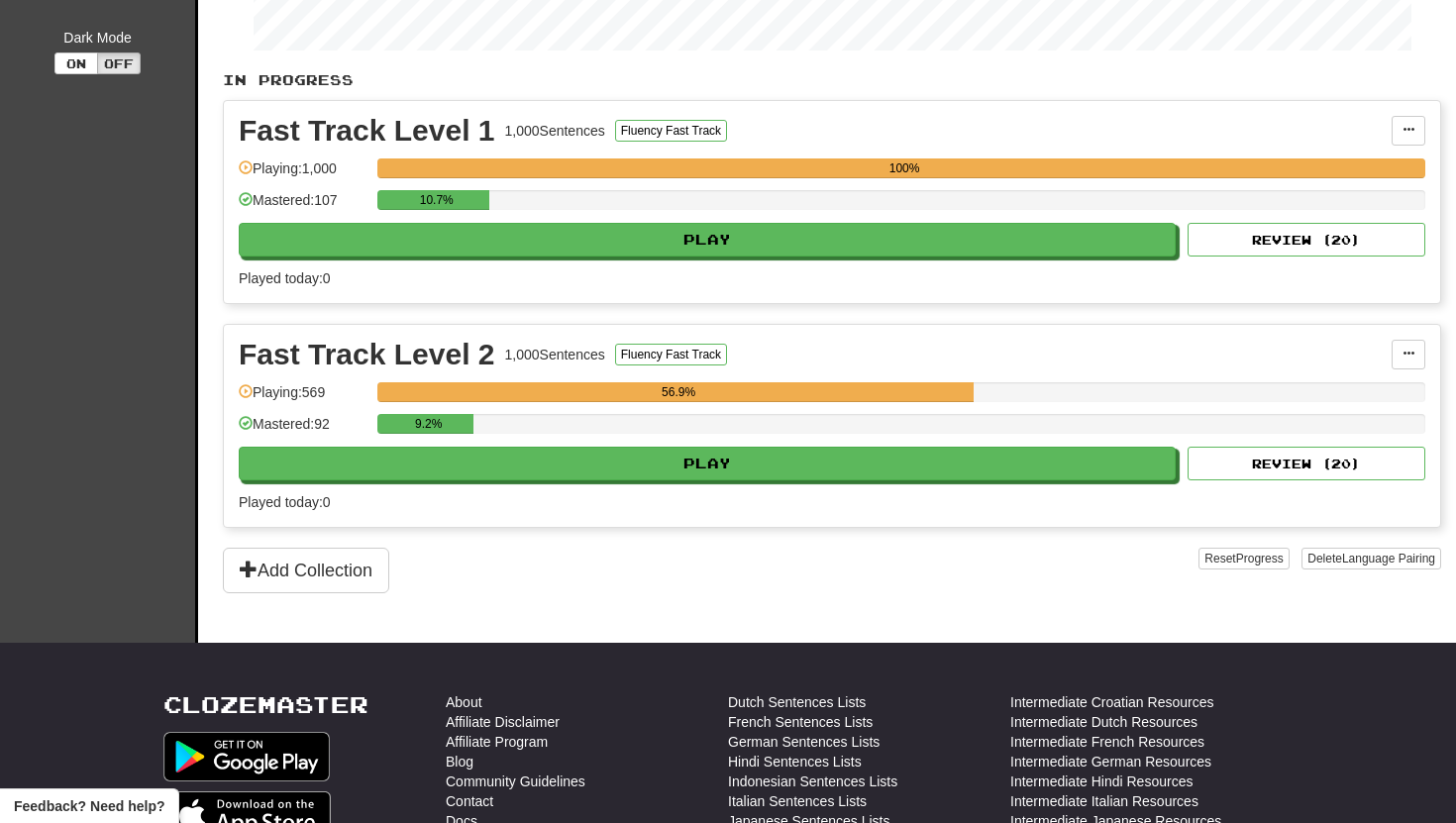 click on "9.2%" at bounding box center (901, 430) 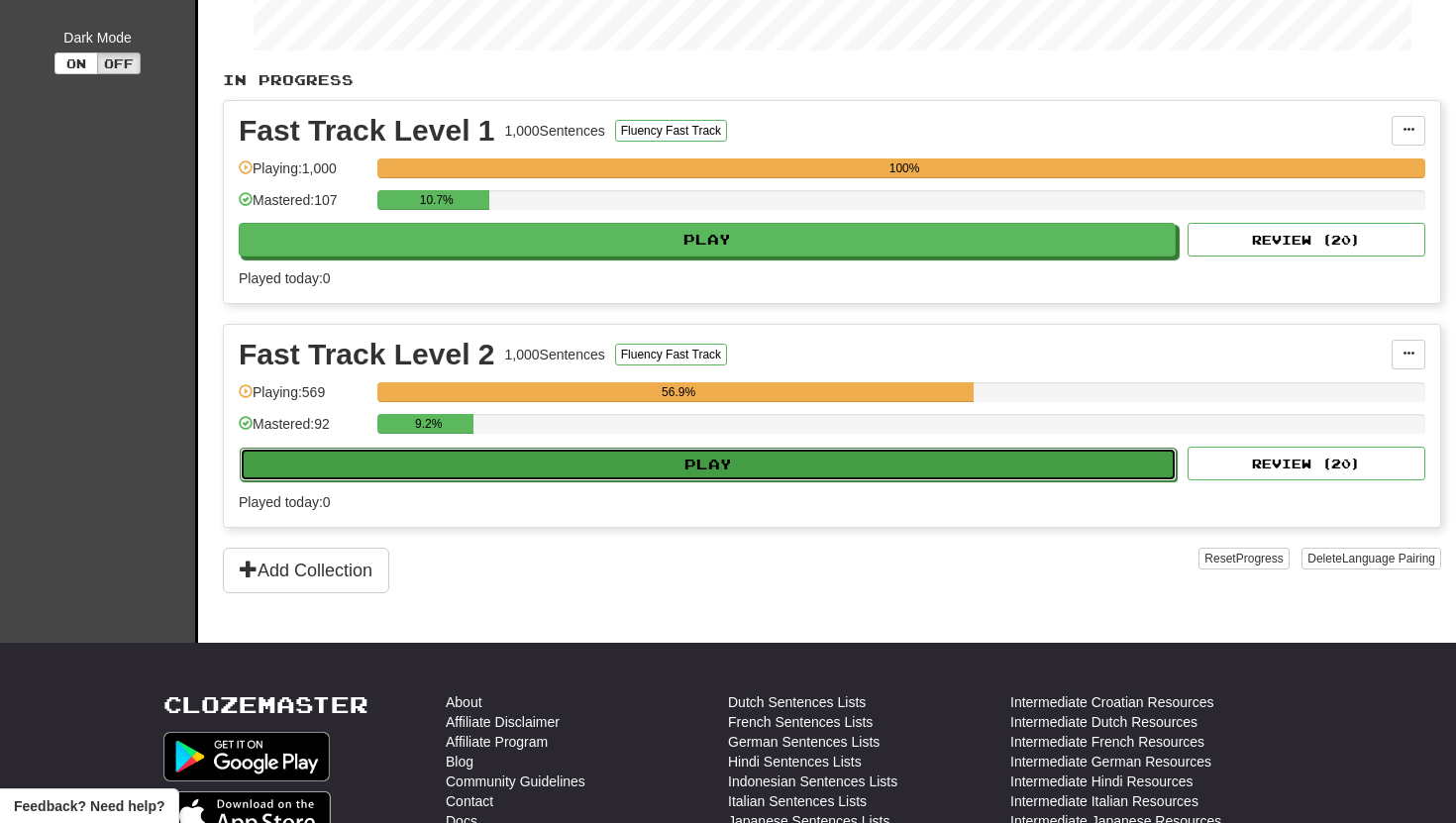 click on "Play" at bounding box center (708, 464) 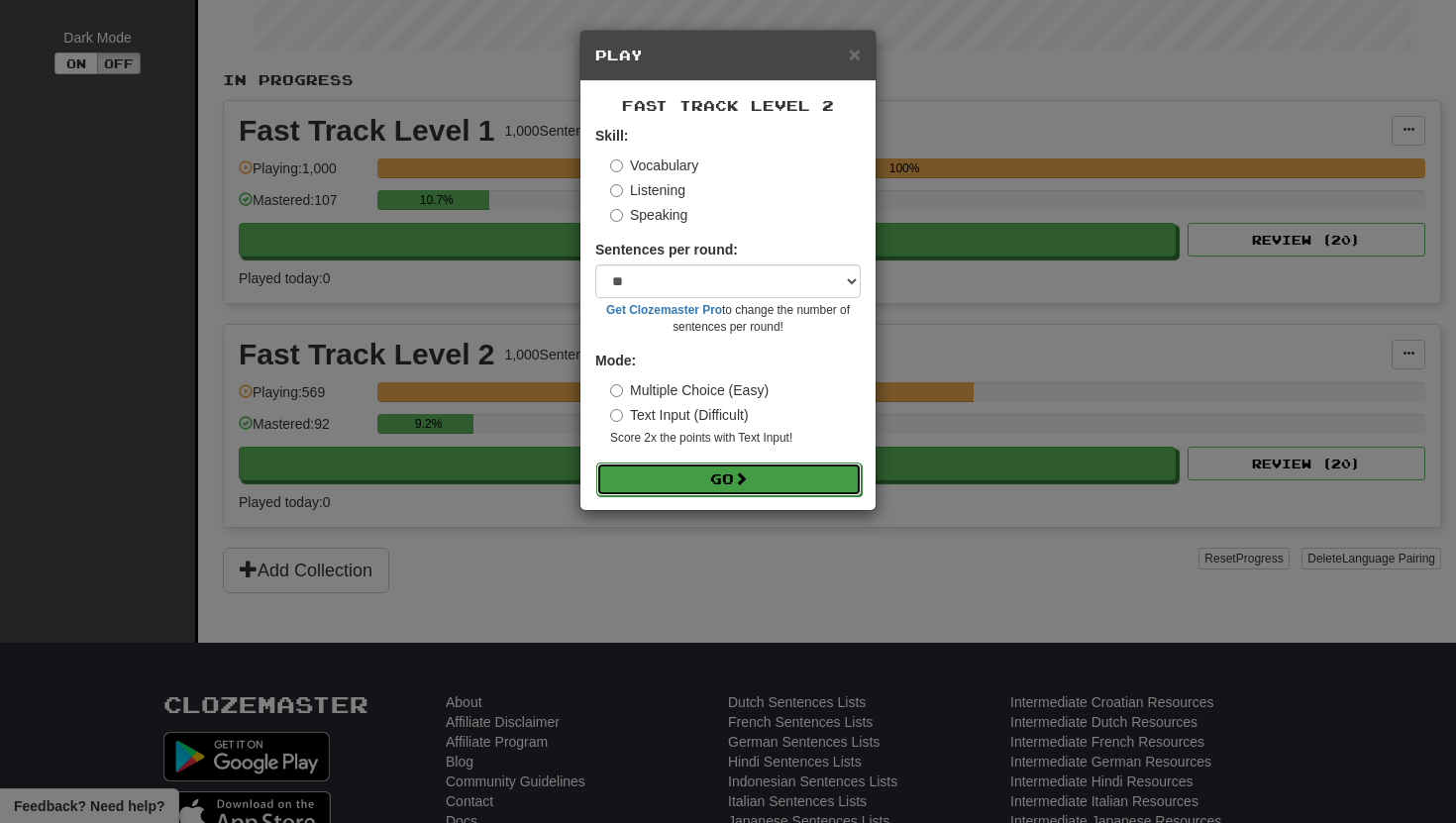 click on "Go" at bounding box center [729, 479] 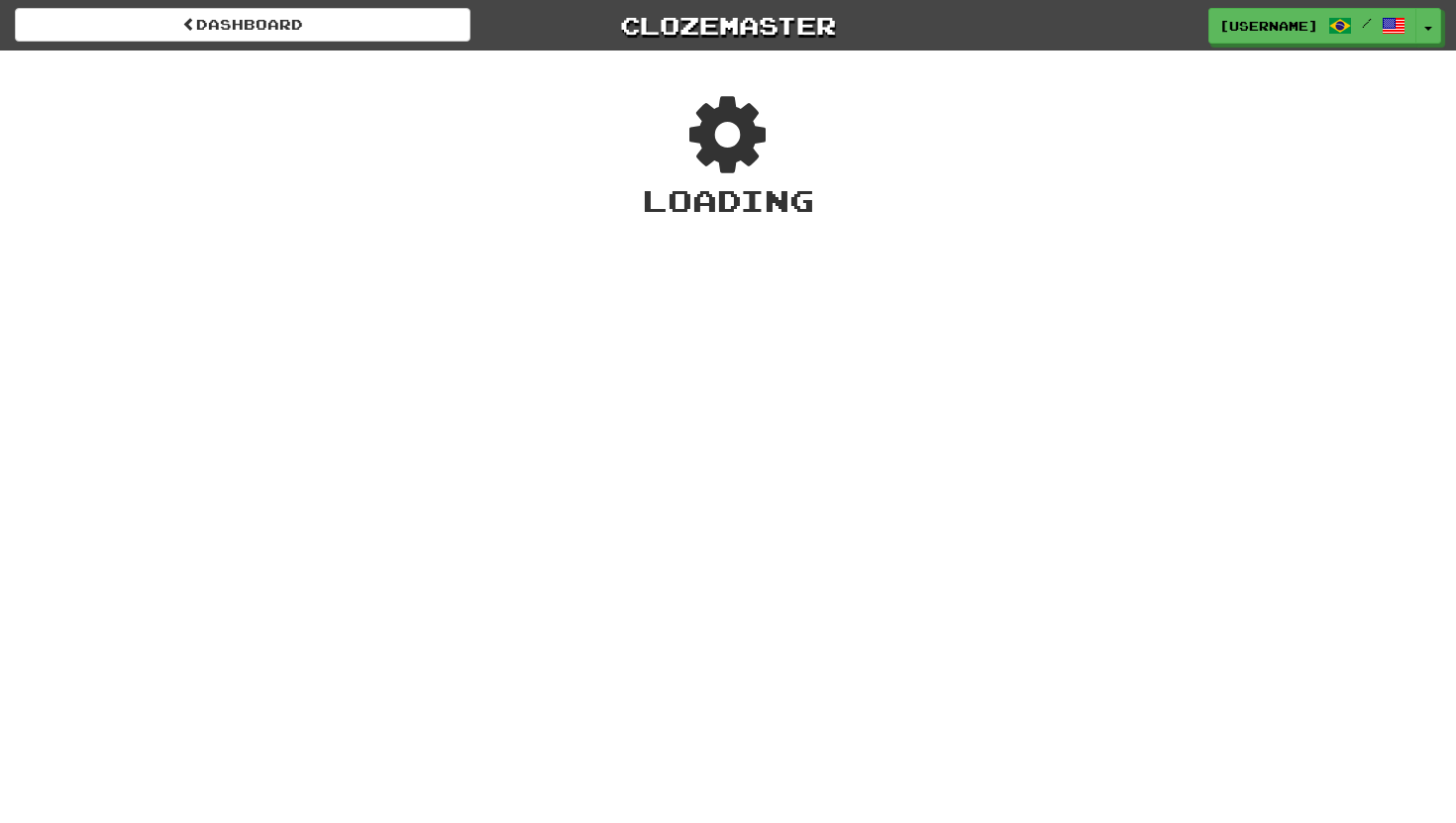 scroll, scrollTop: 0, scrollLeft: 0, axis: both 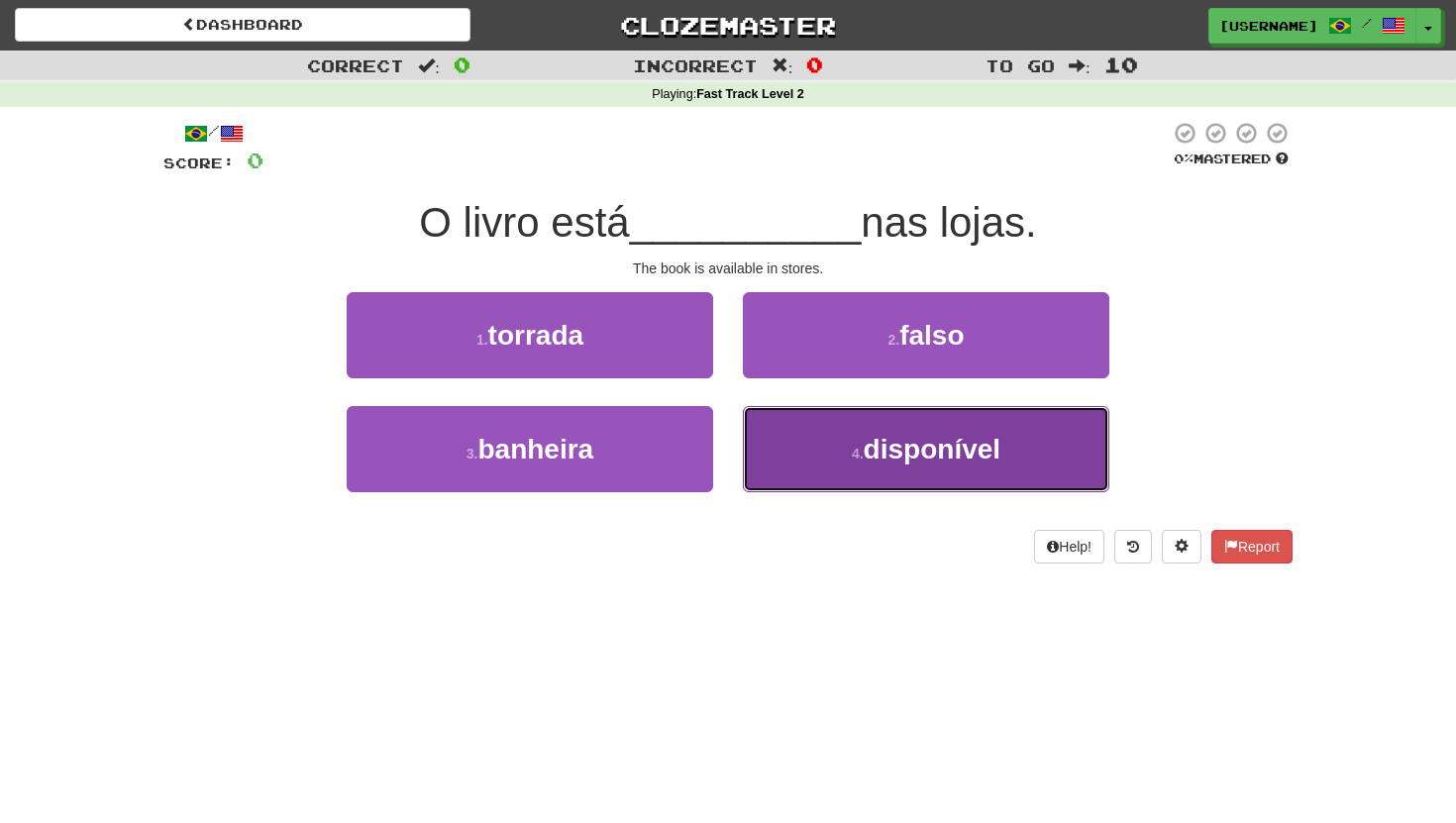 click on "disponível" at bounding box center (932, 449) 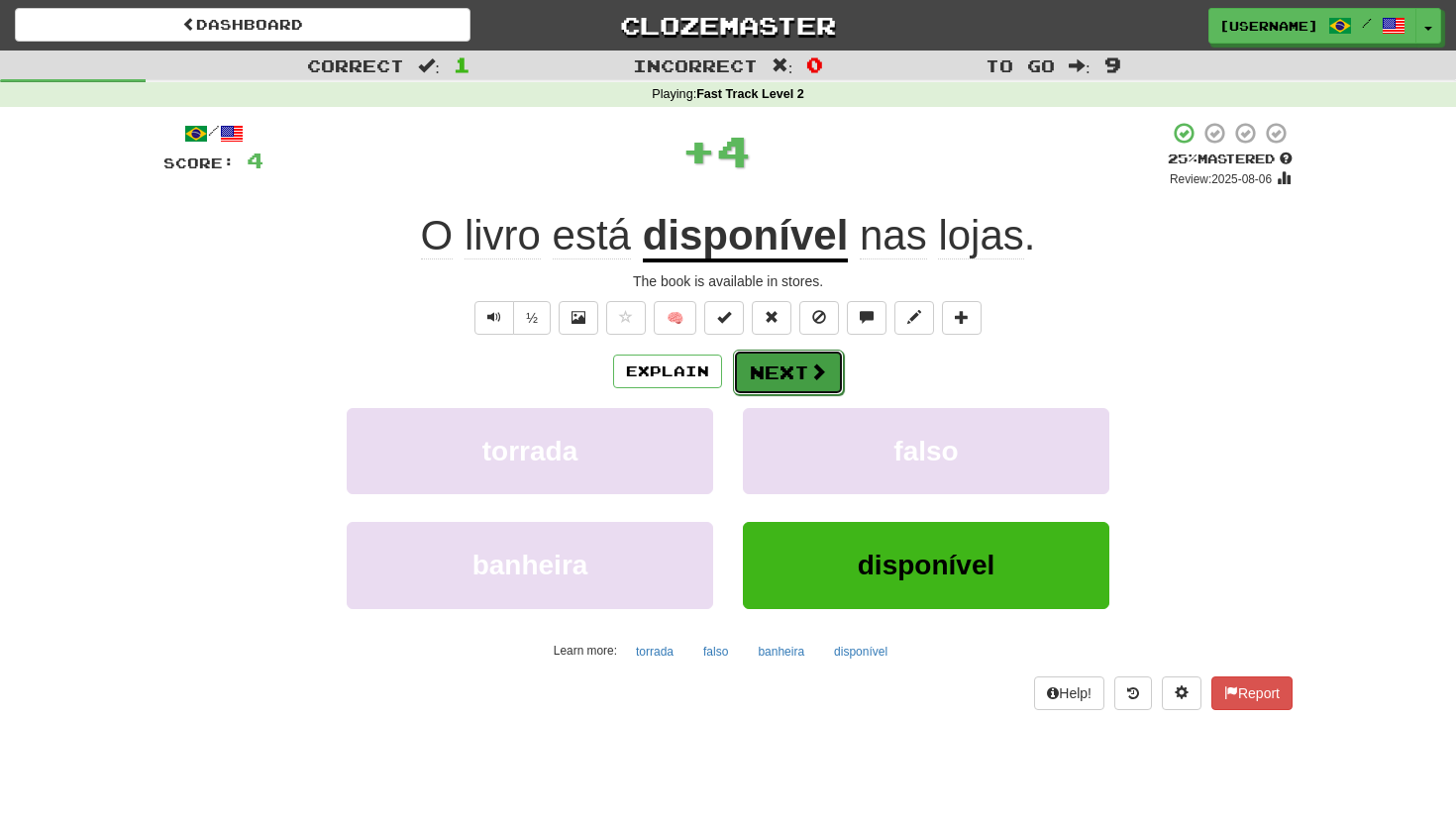 click at bounding box center (818, 371) 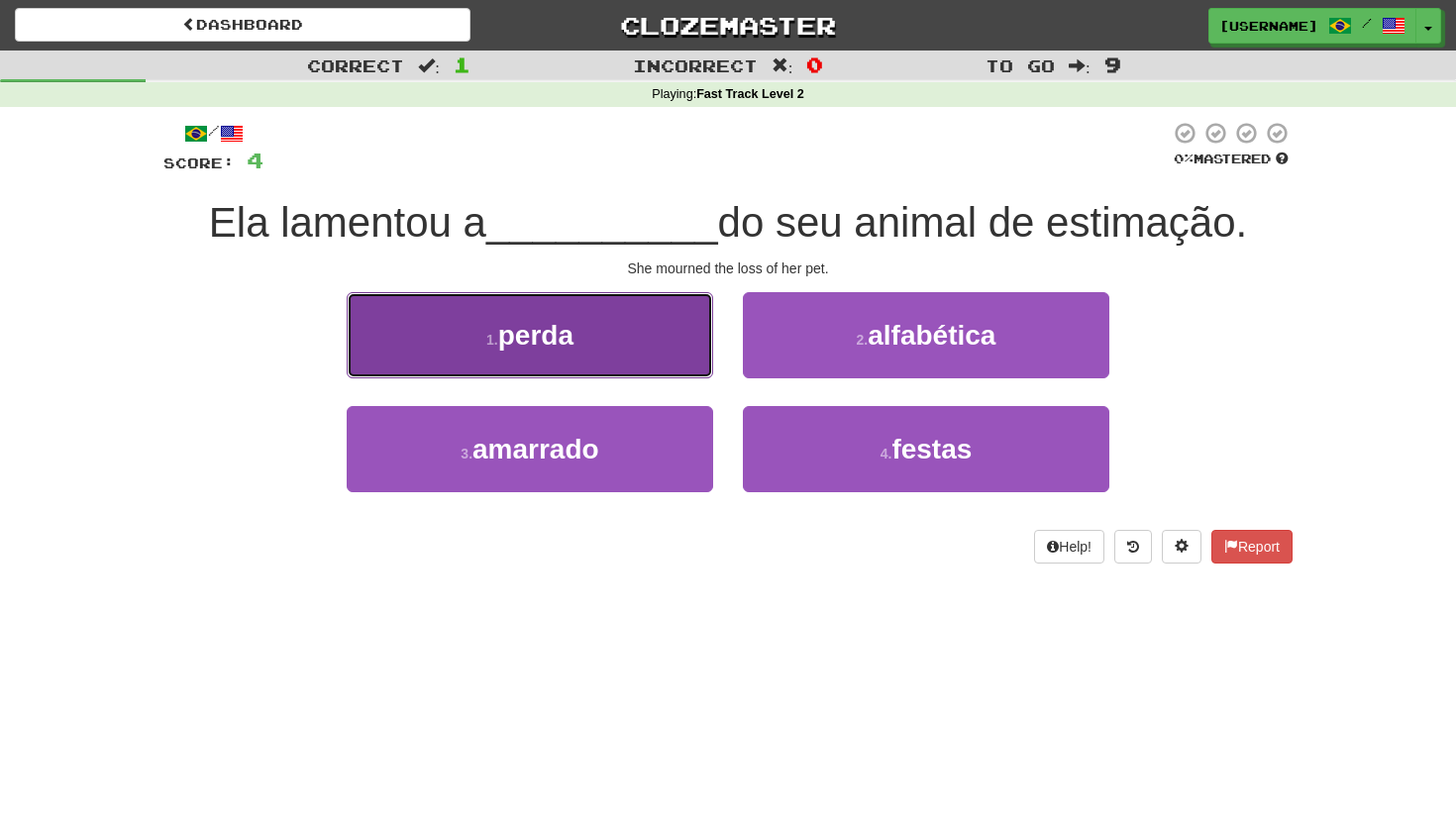 click on "1 .  perda" at bounding box center (530, 335) 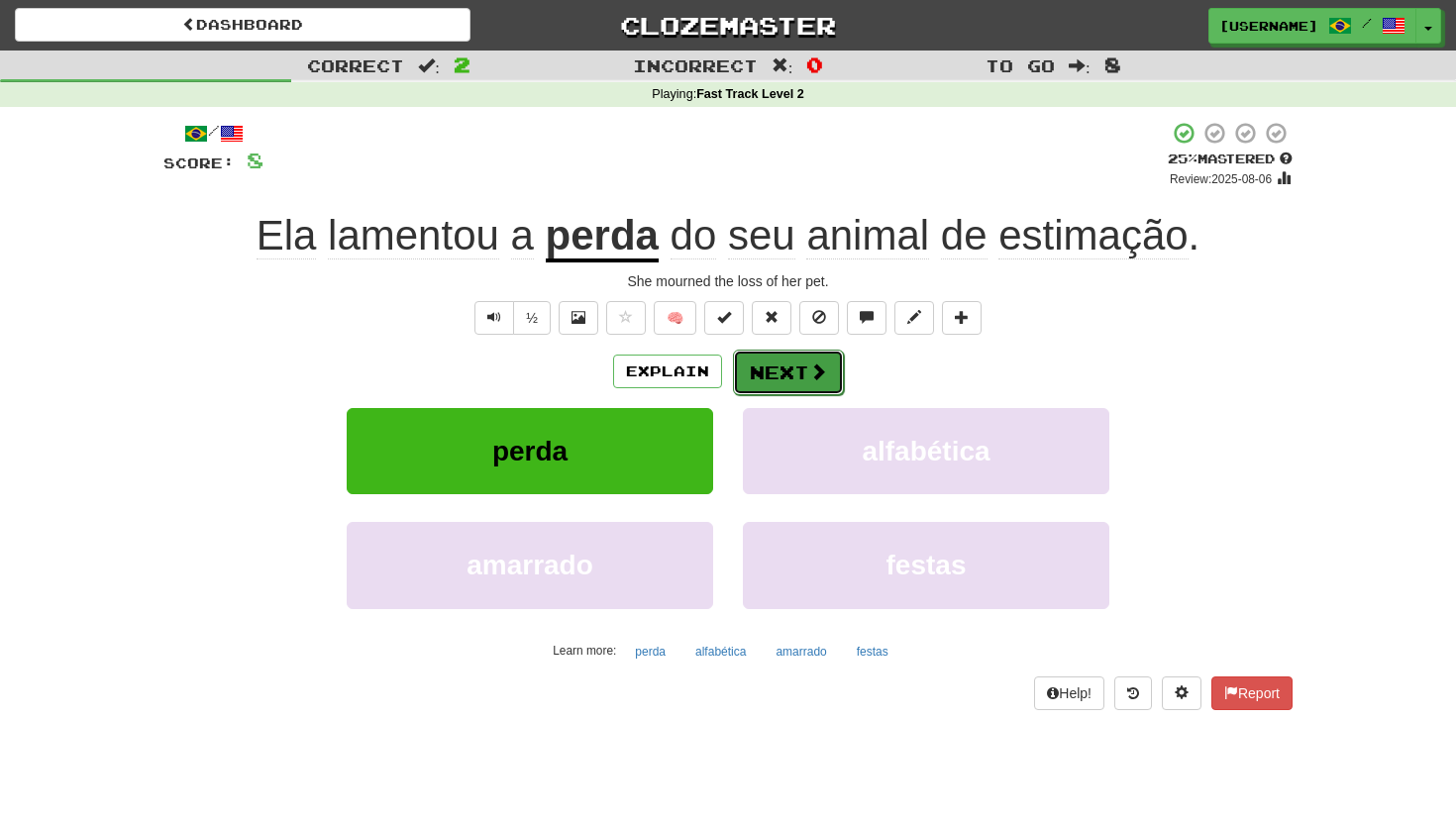 click on "Next" at bounding box center [788, 372] 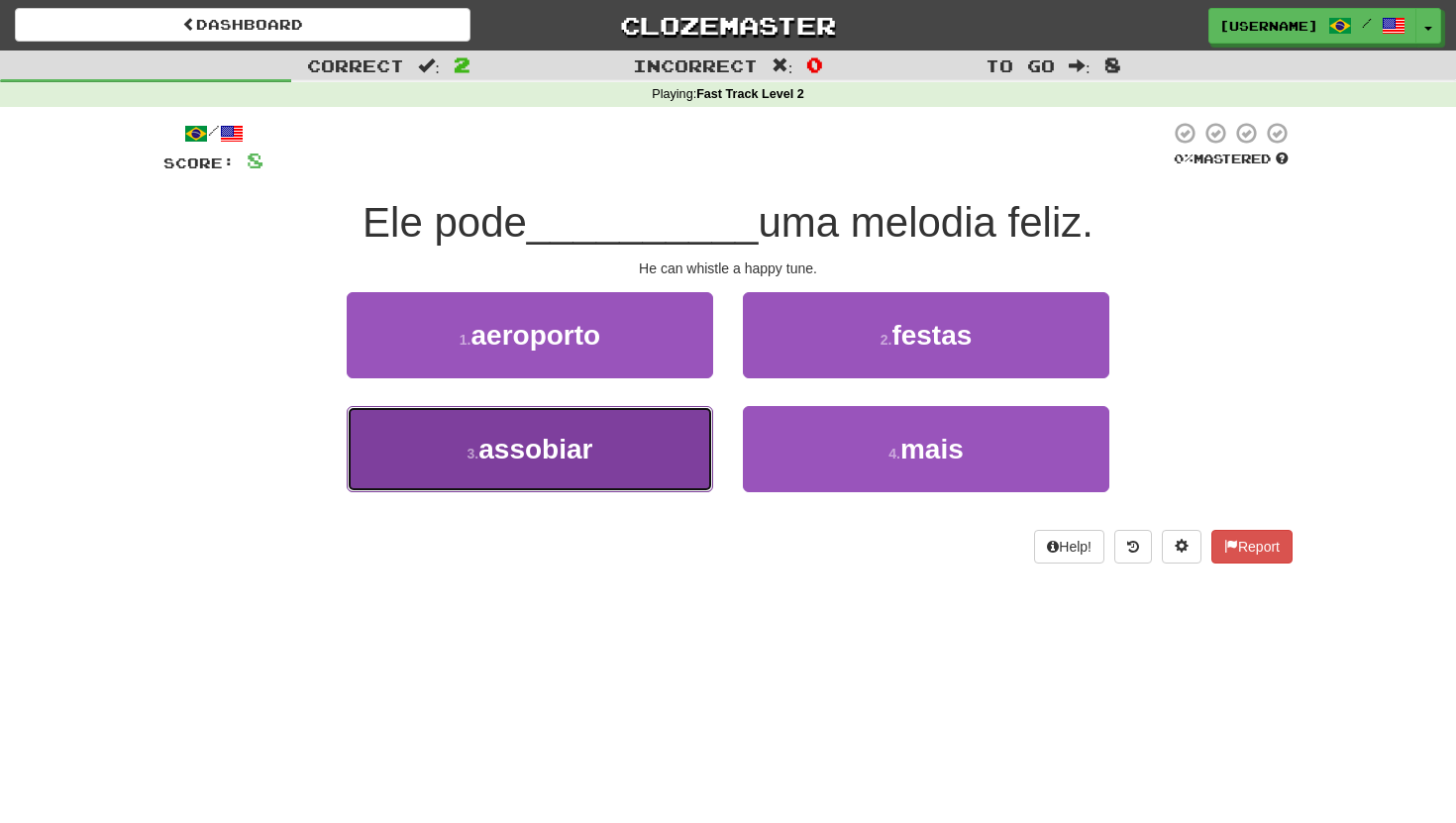 click on "3 .  assobiar" at bounding box center (530, 449) 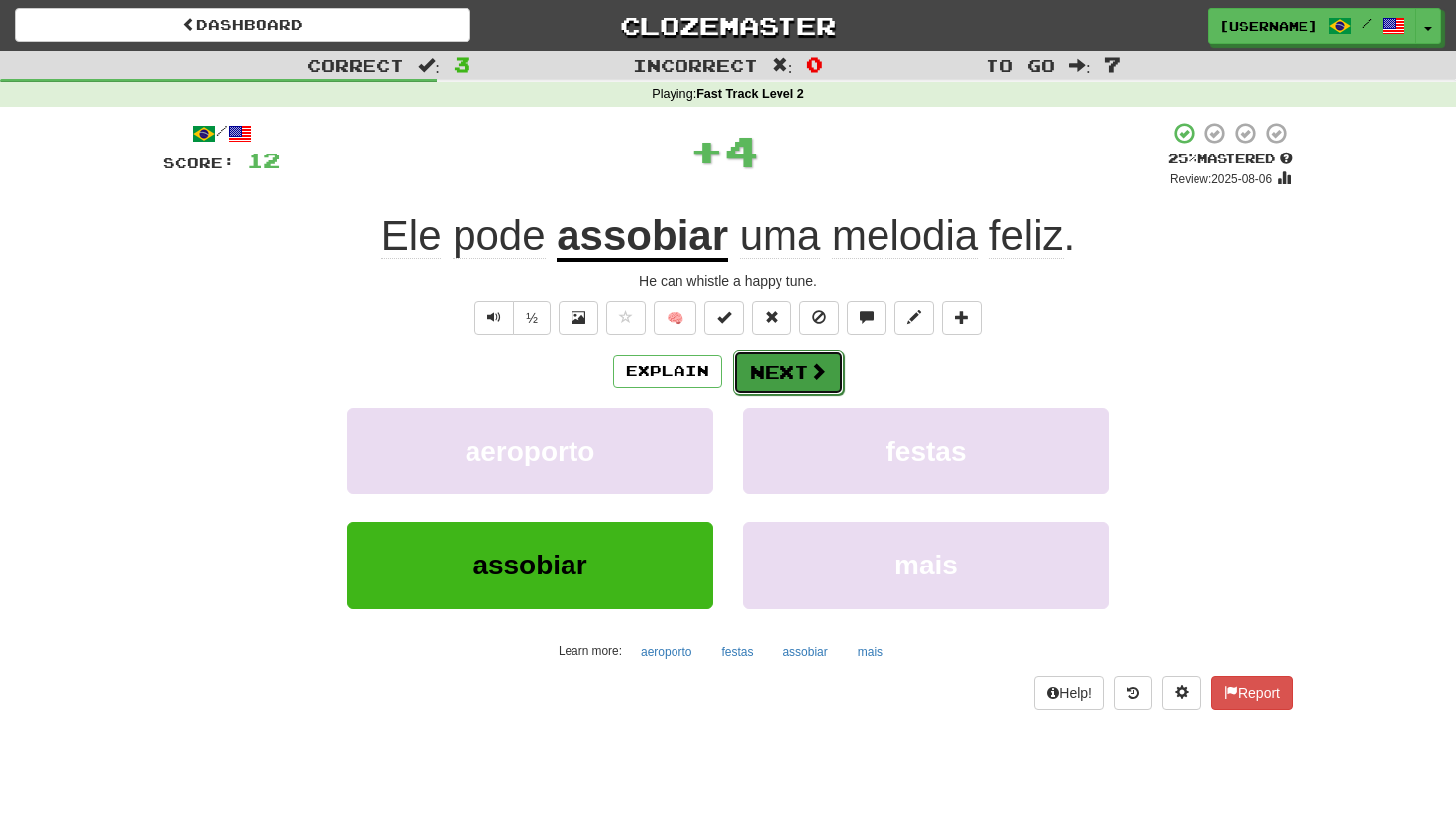 click on "Next" at bounding box center [788, 372] 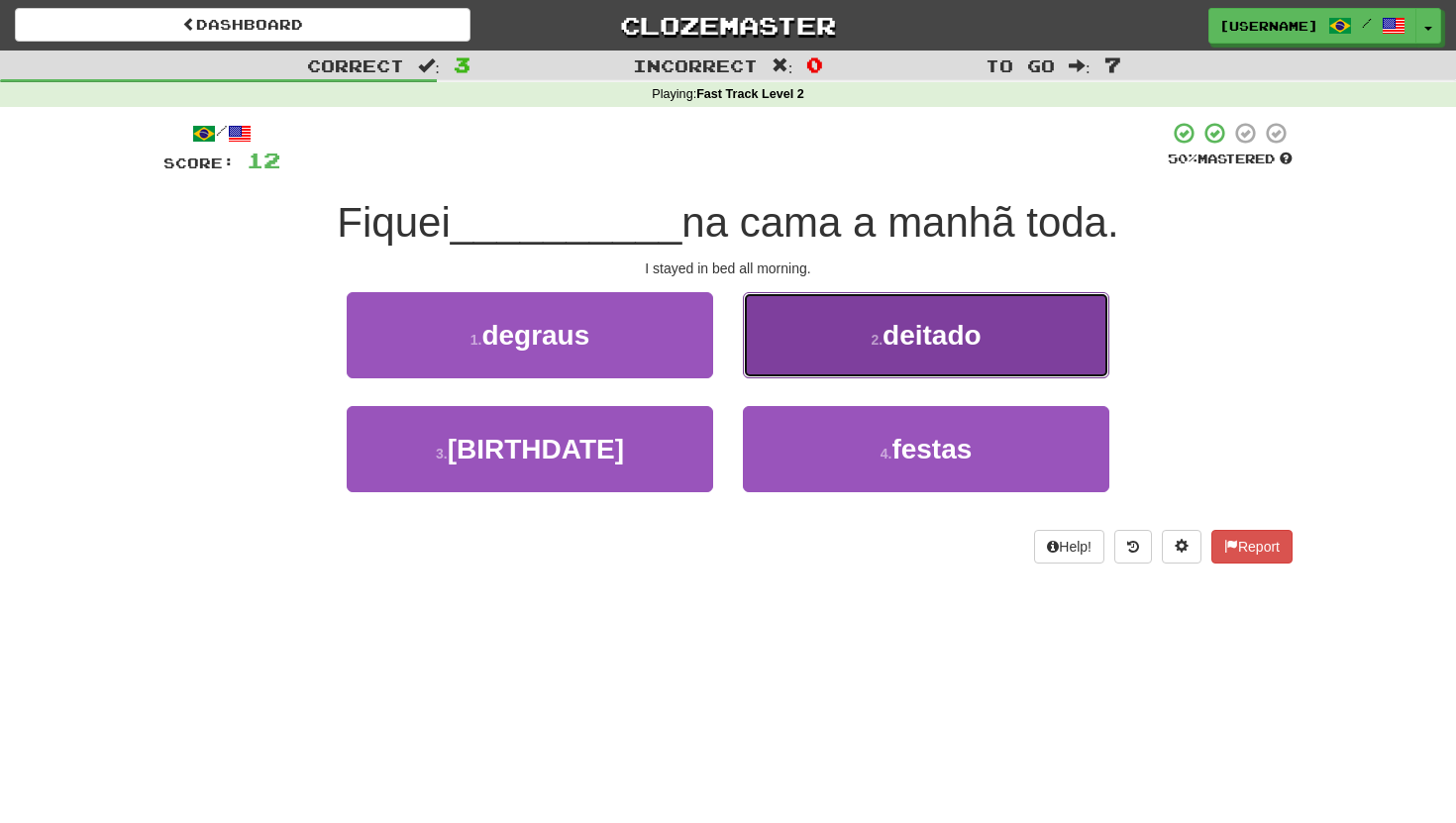 click on "2 .  deitado" at bounding box center [926, 335] 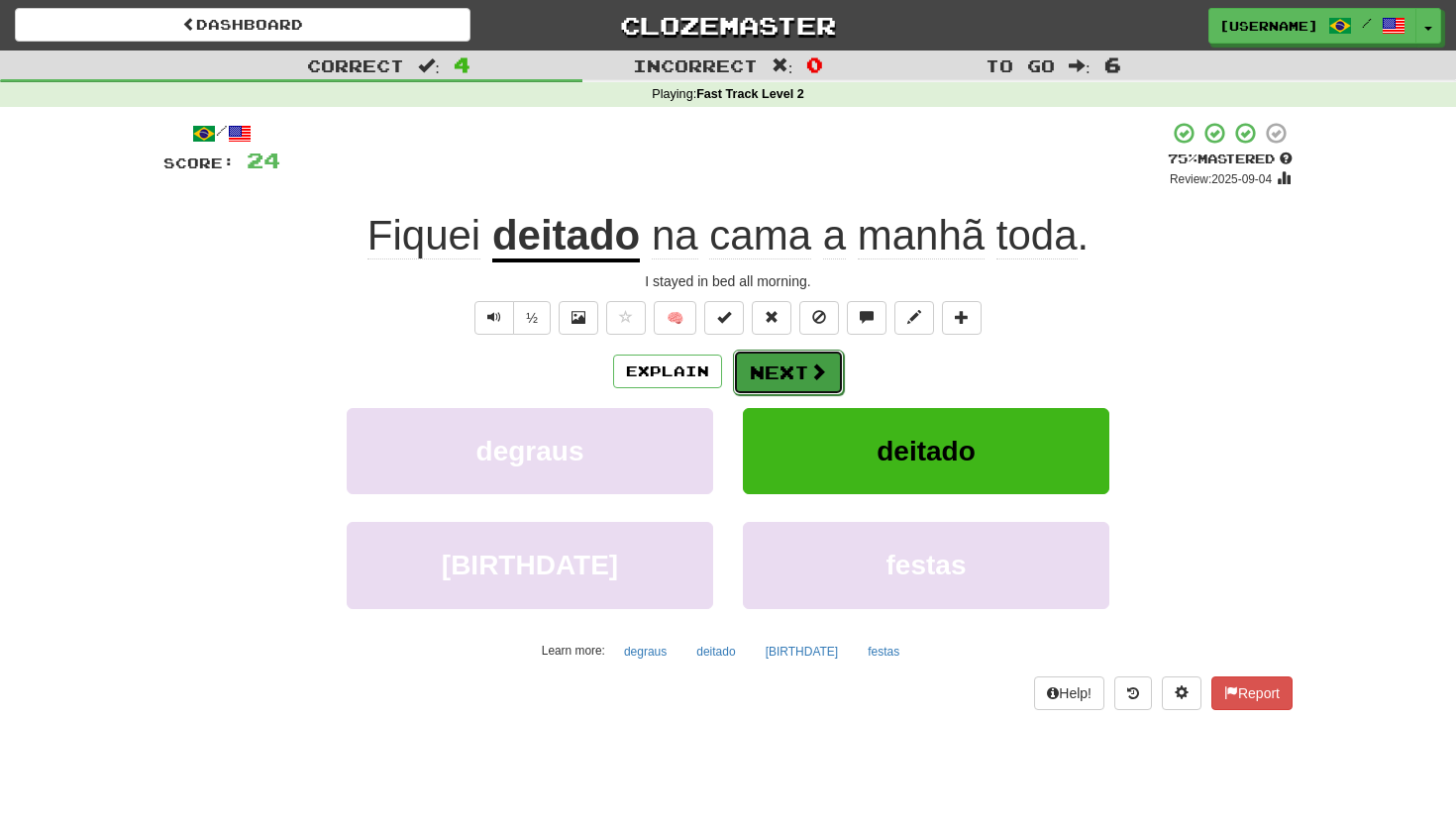 click on "Next" at bounding box center [788, 372] 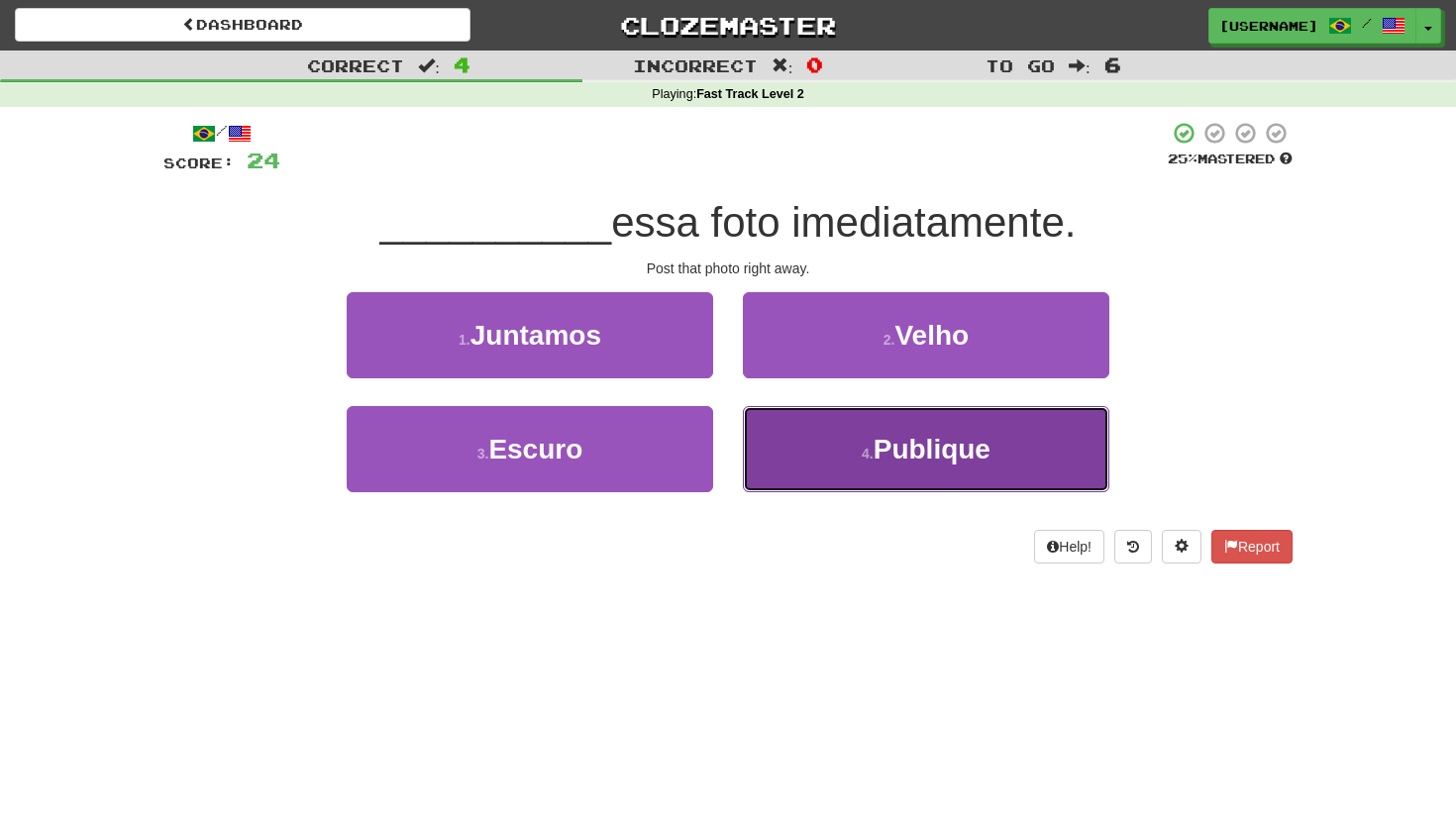 click on "4 .  Publique" at bounding box center (926, 449) 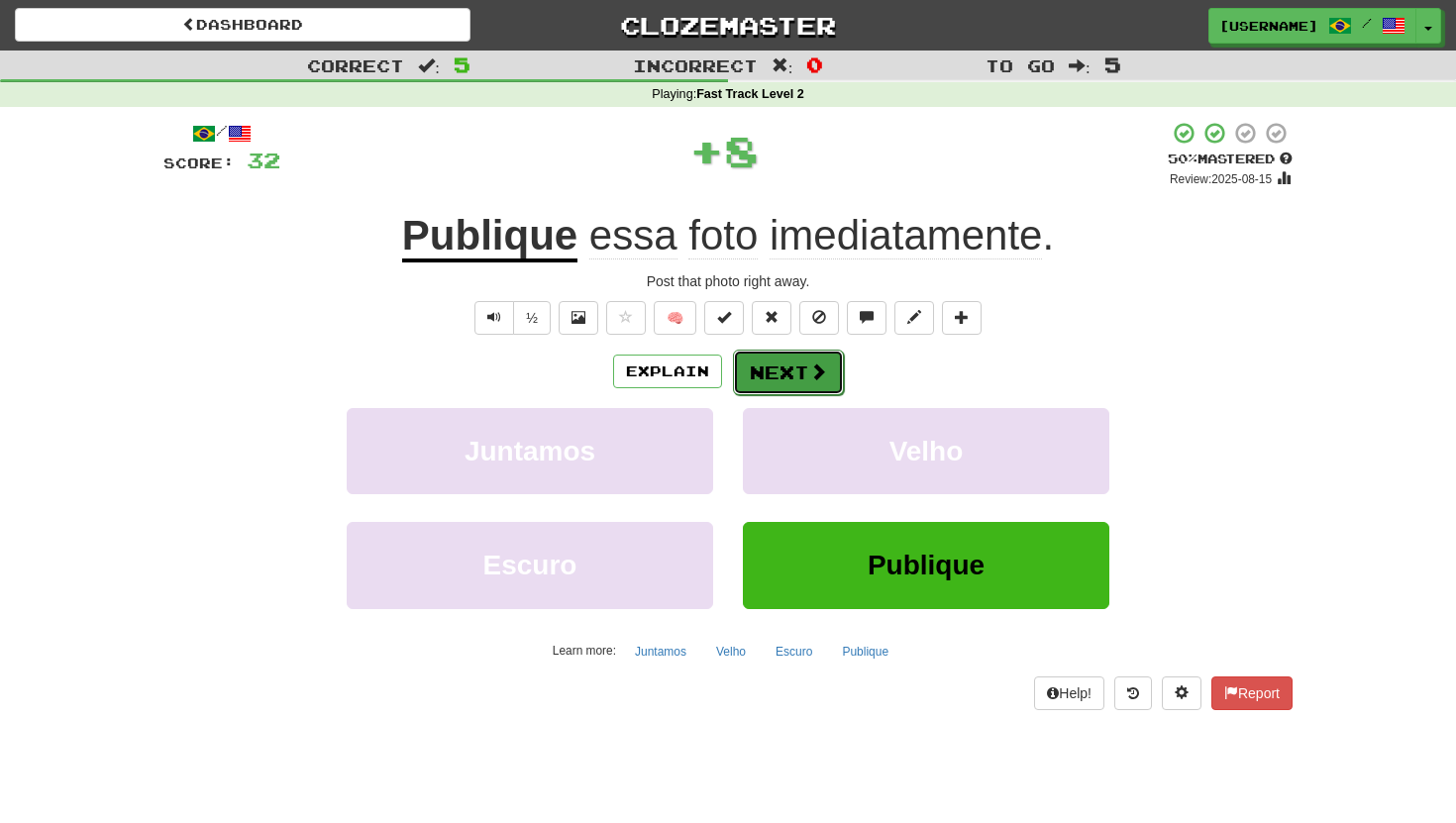 click on "Next" at bounding box center [788, 372] 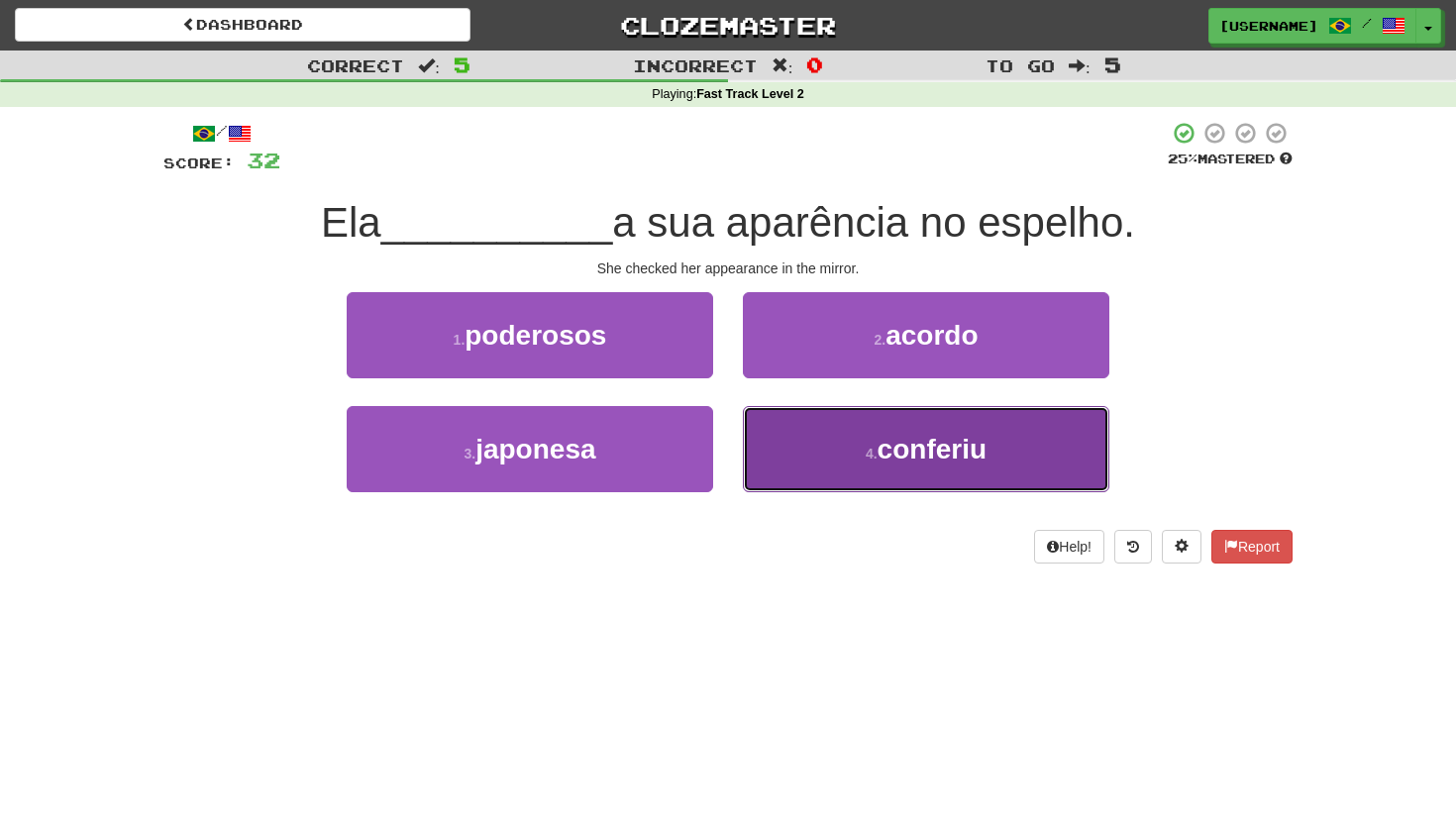click on "conferiu" at bounding box center (932, 449) 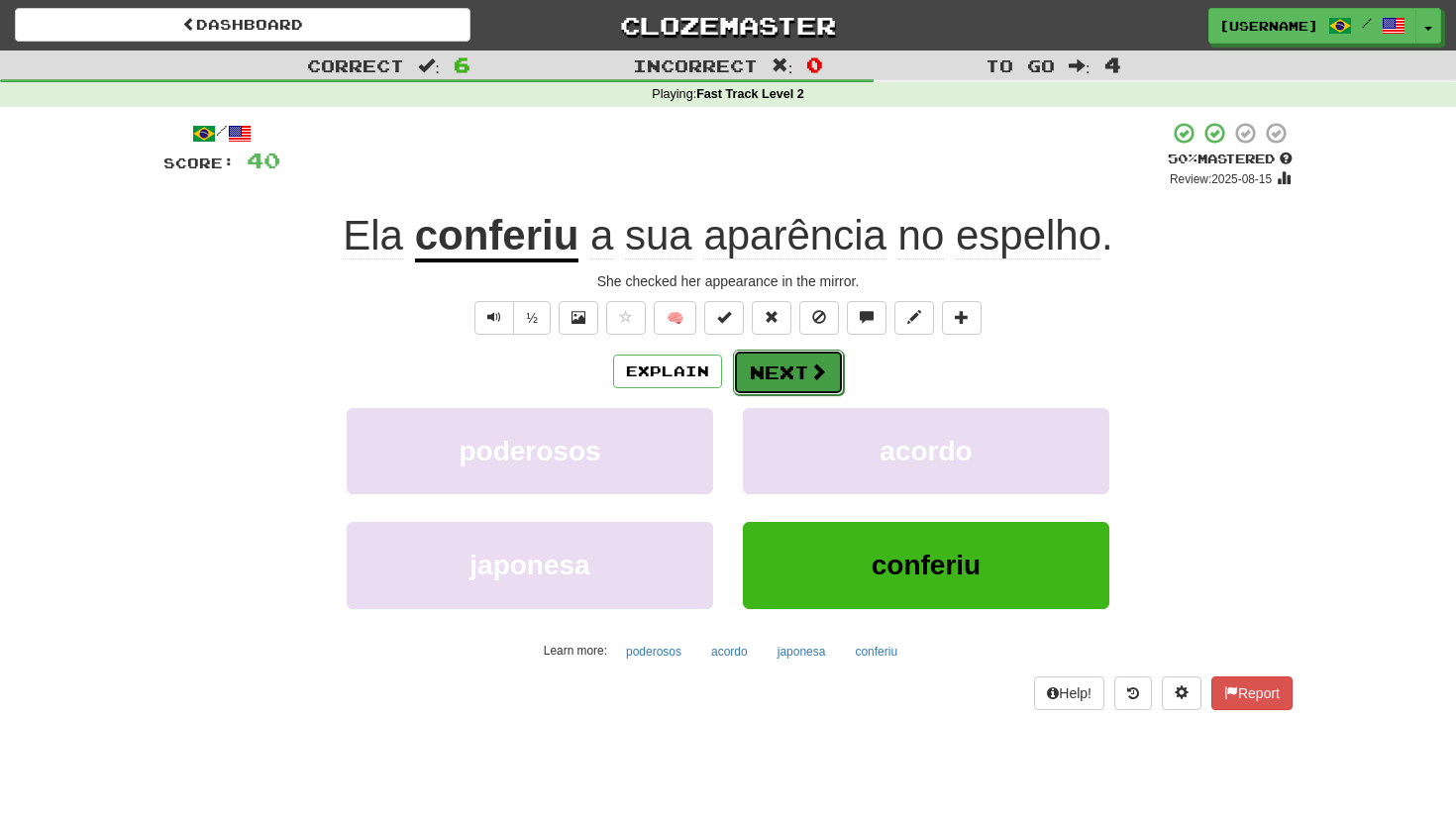 click on "Next" at bounding box center [788, 372] 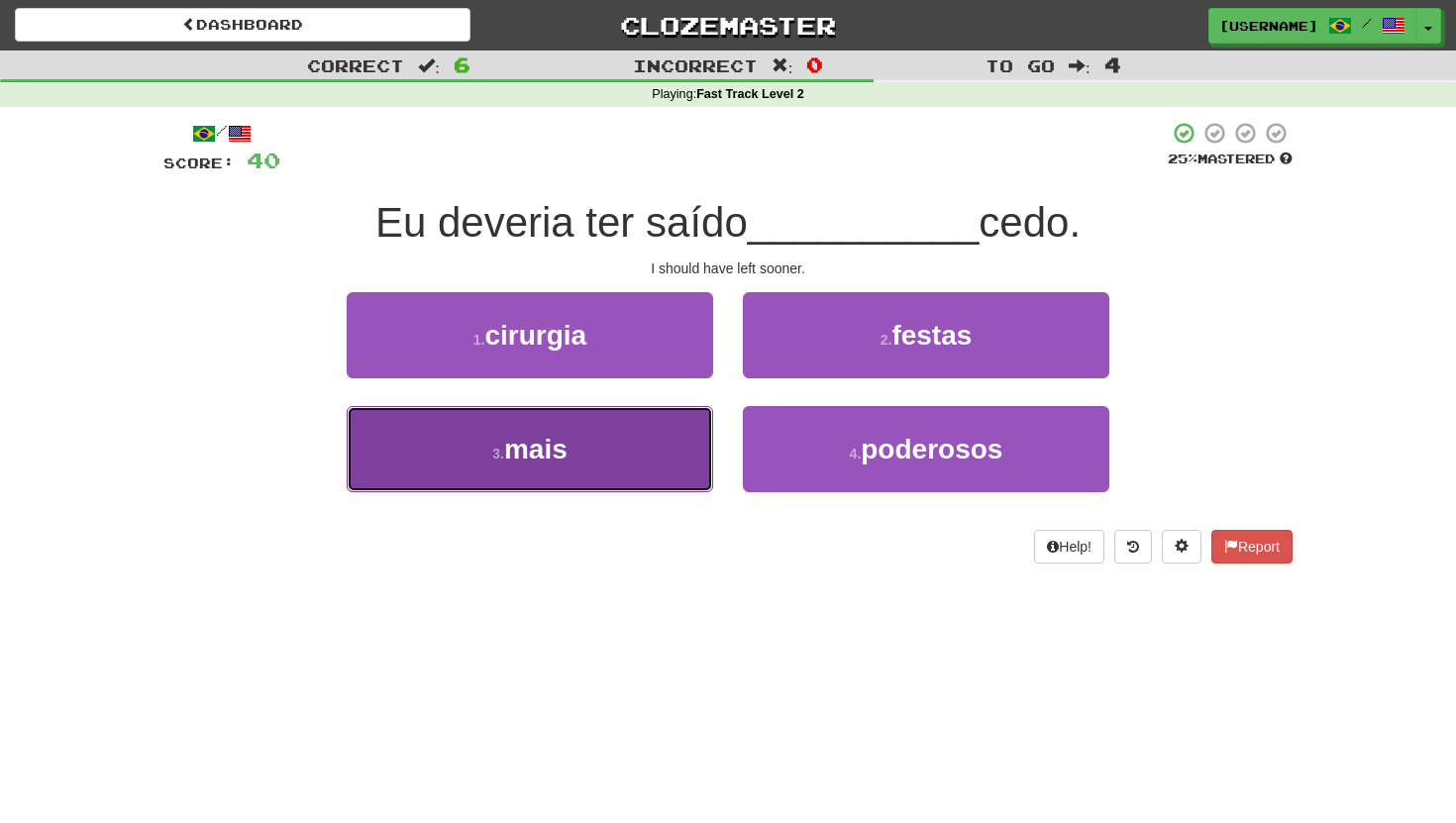 click on "mais" at bounding box center (536, 449) 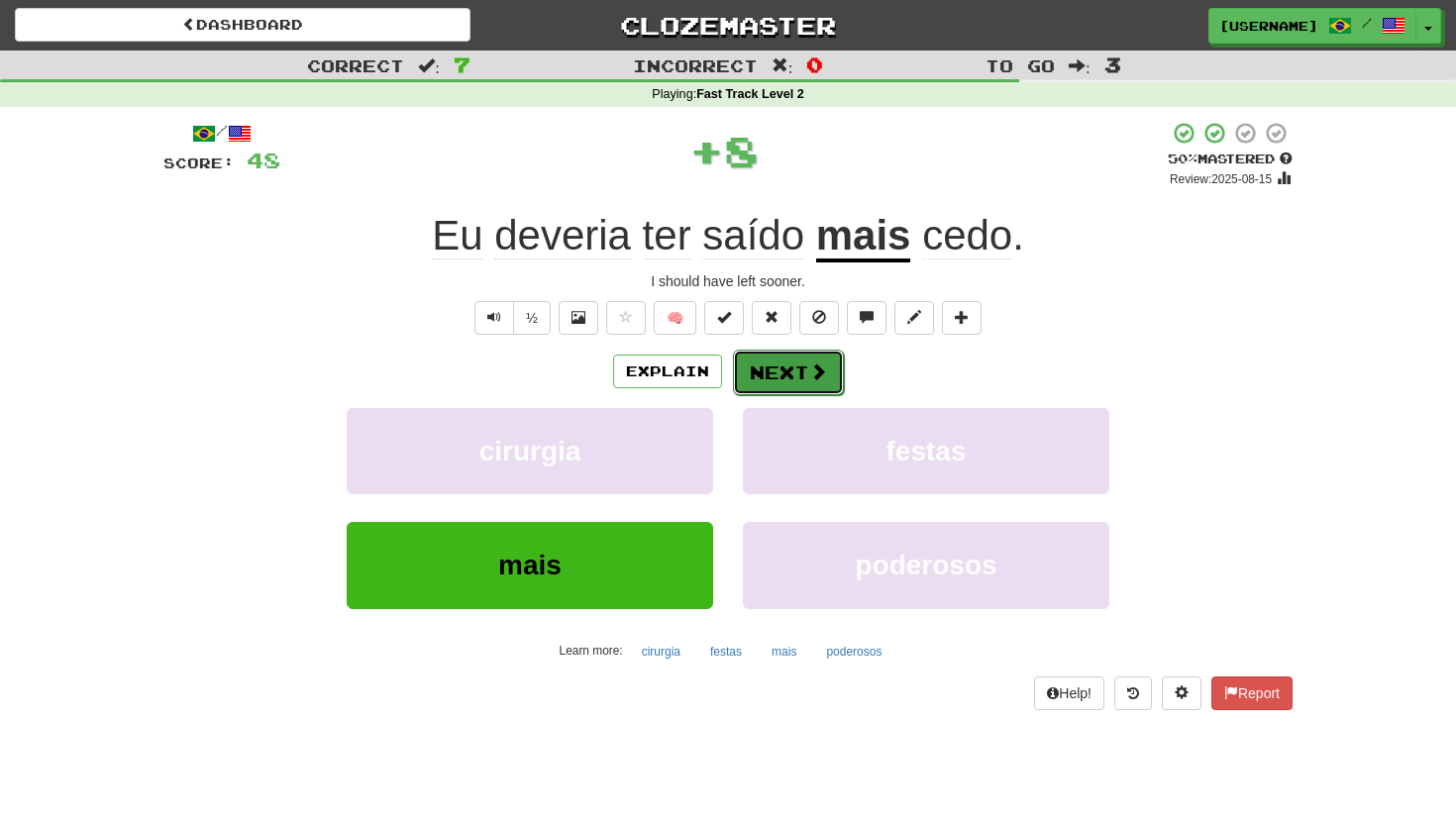 click on "Next" at bounding box center (788, 372) 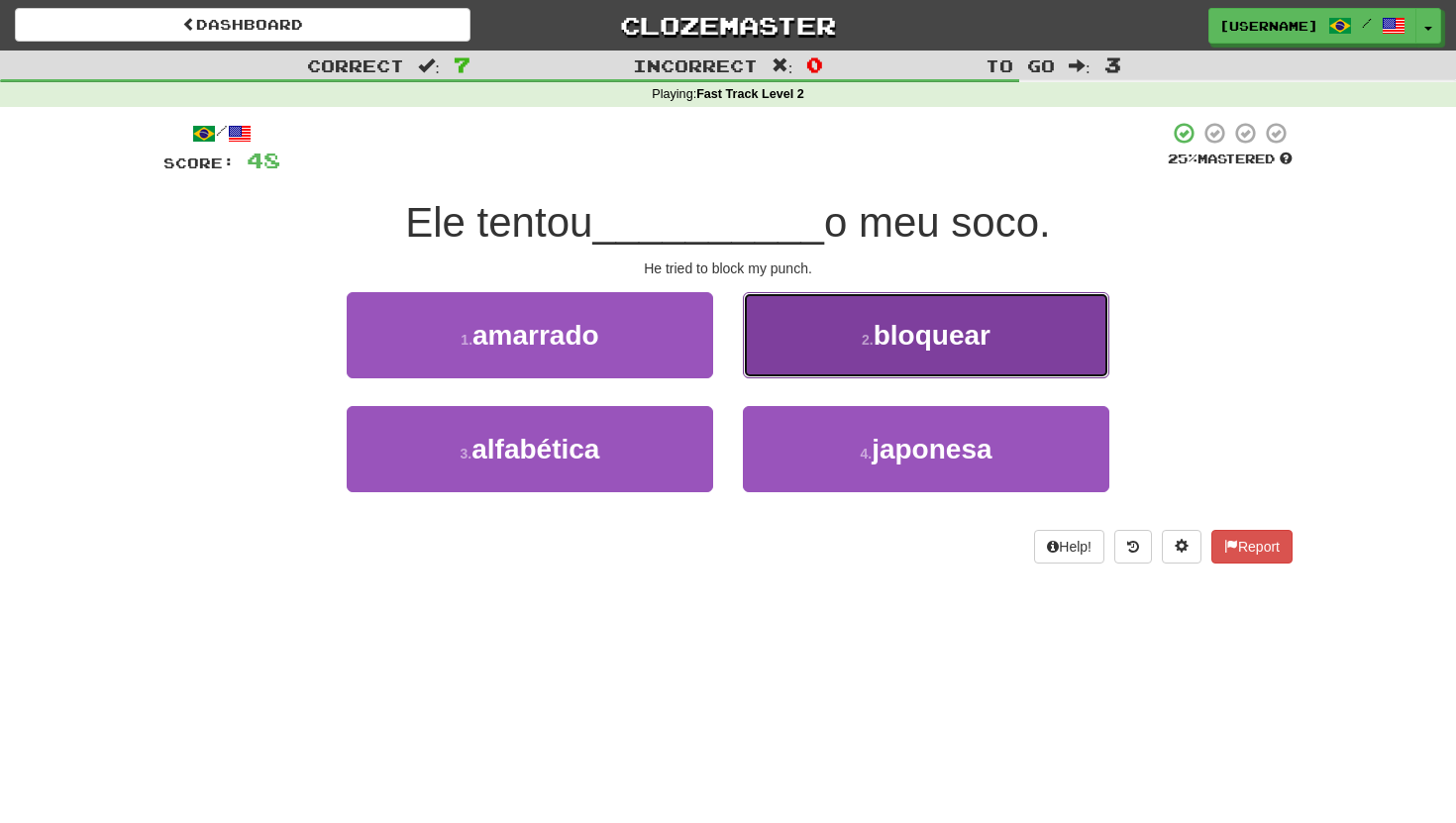 click on "2 .  bloquear" at bounding box center [926, 335] 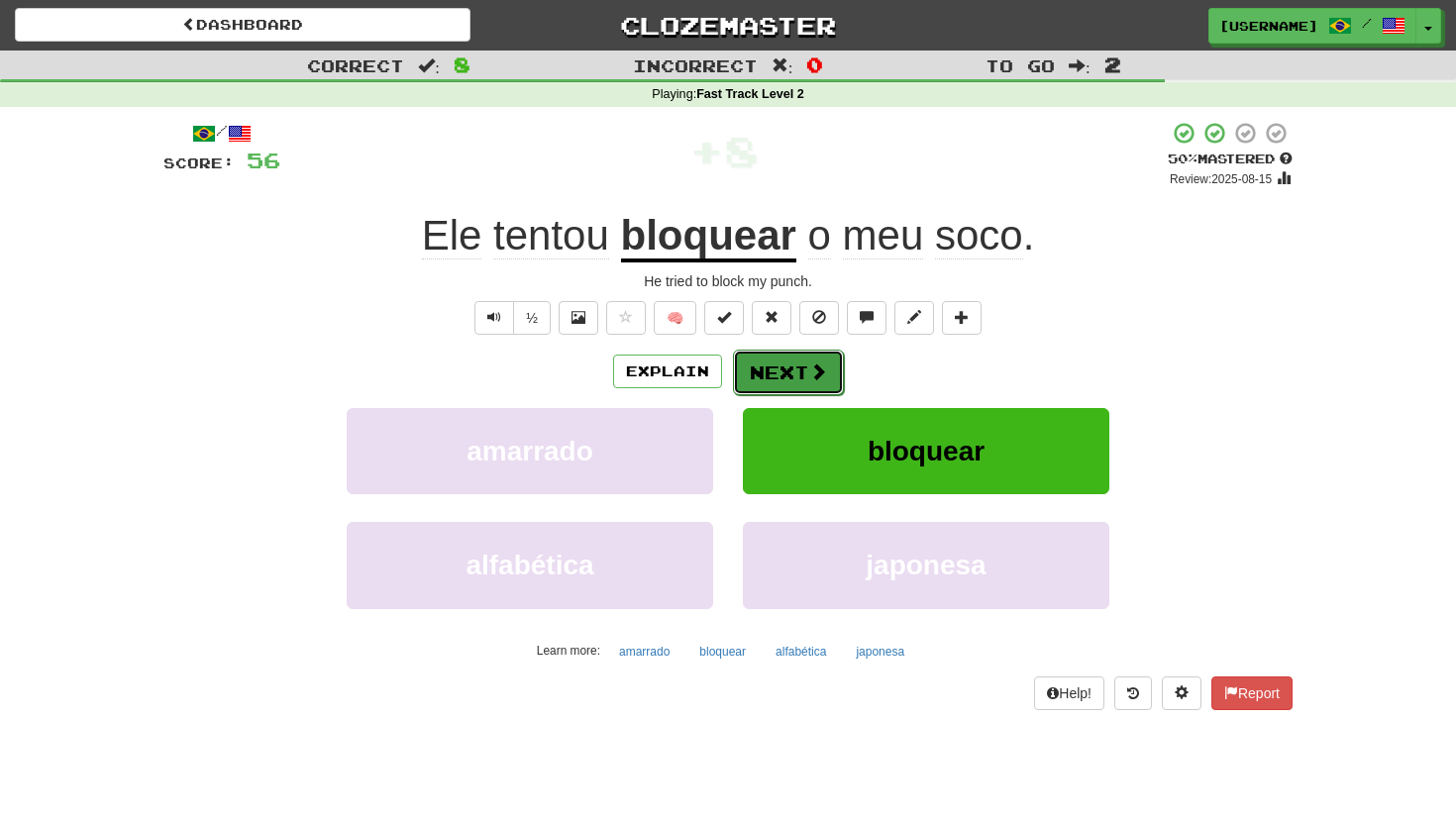 click on "Next" at bounding box center [788, 372] 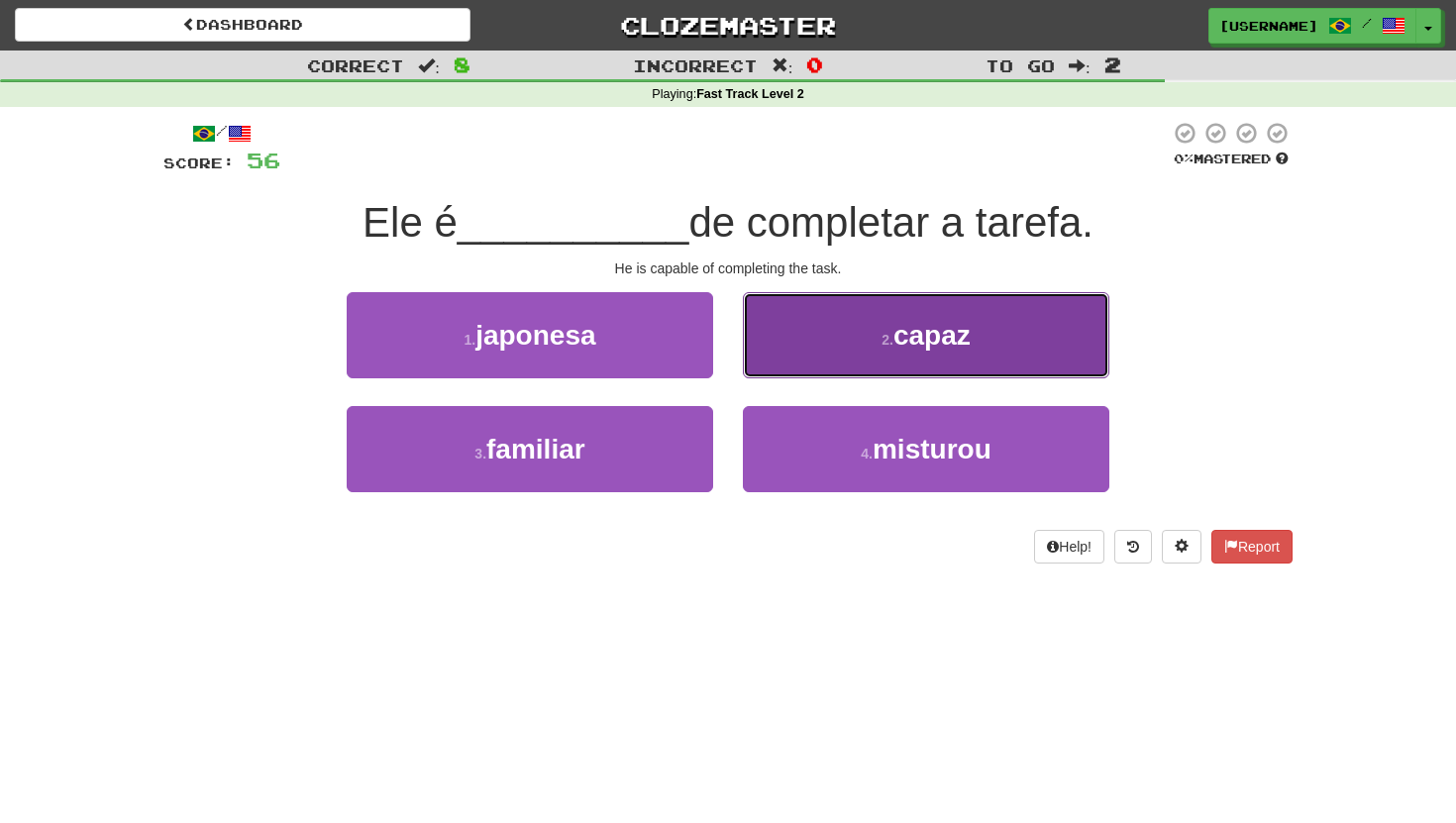 click on "capaz" at bounding box center (932, 335) 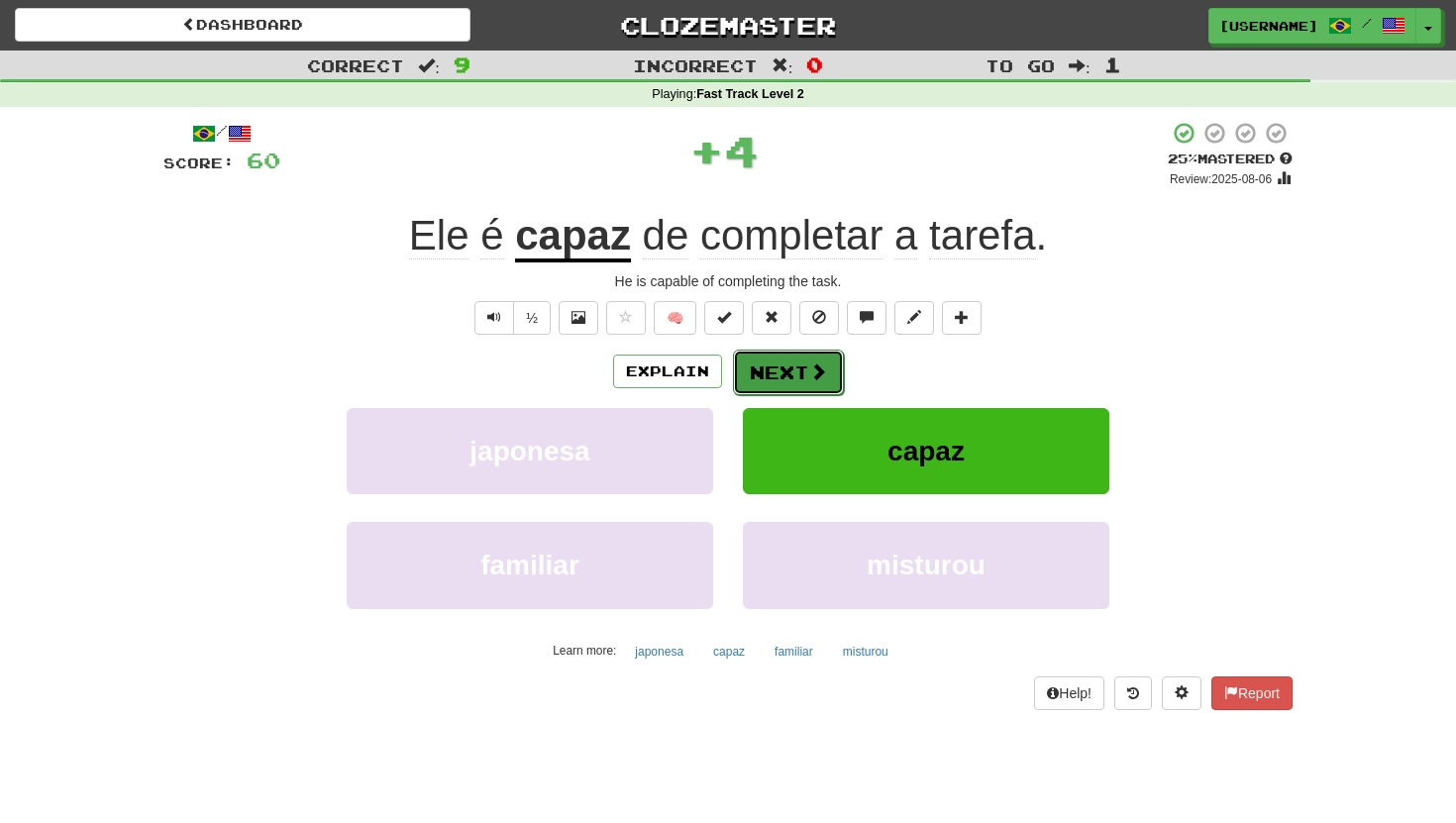 click on "Next" at bounding box center (788, 372) 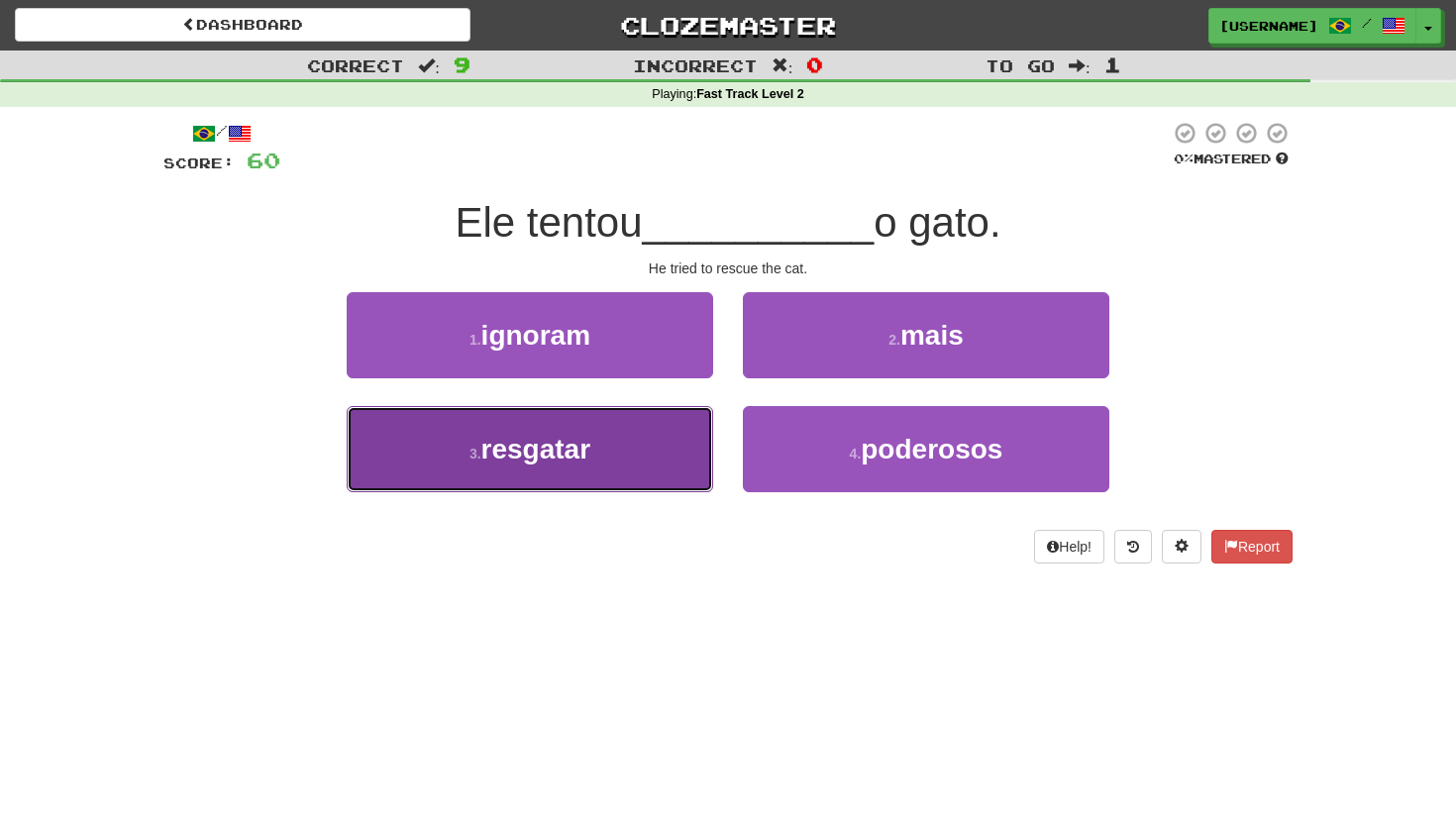click on "3 .  resgatar" at bounding box center [530, 449] 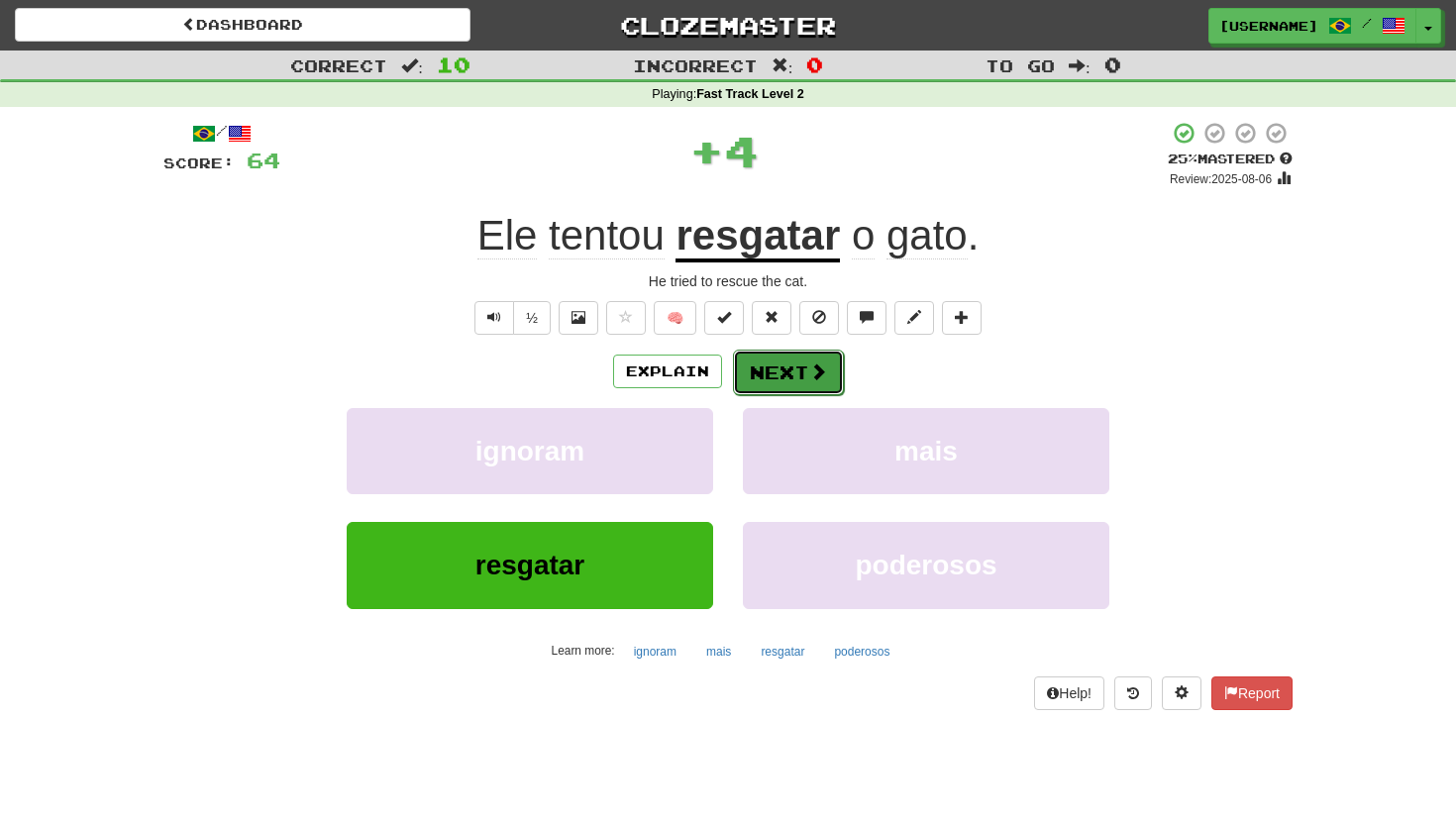 click on "Next" at bounding box center [788, 372] 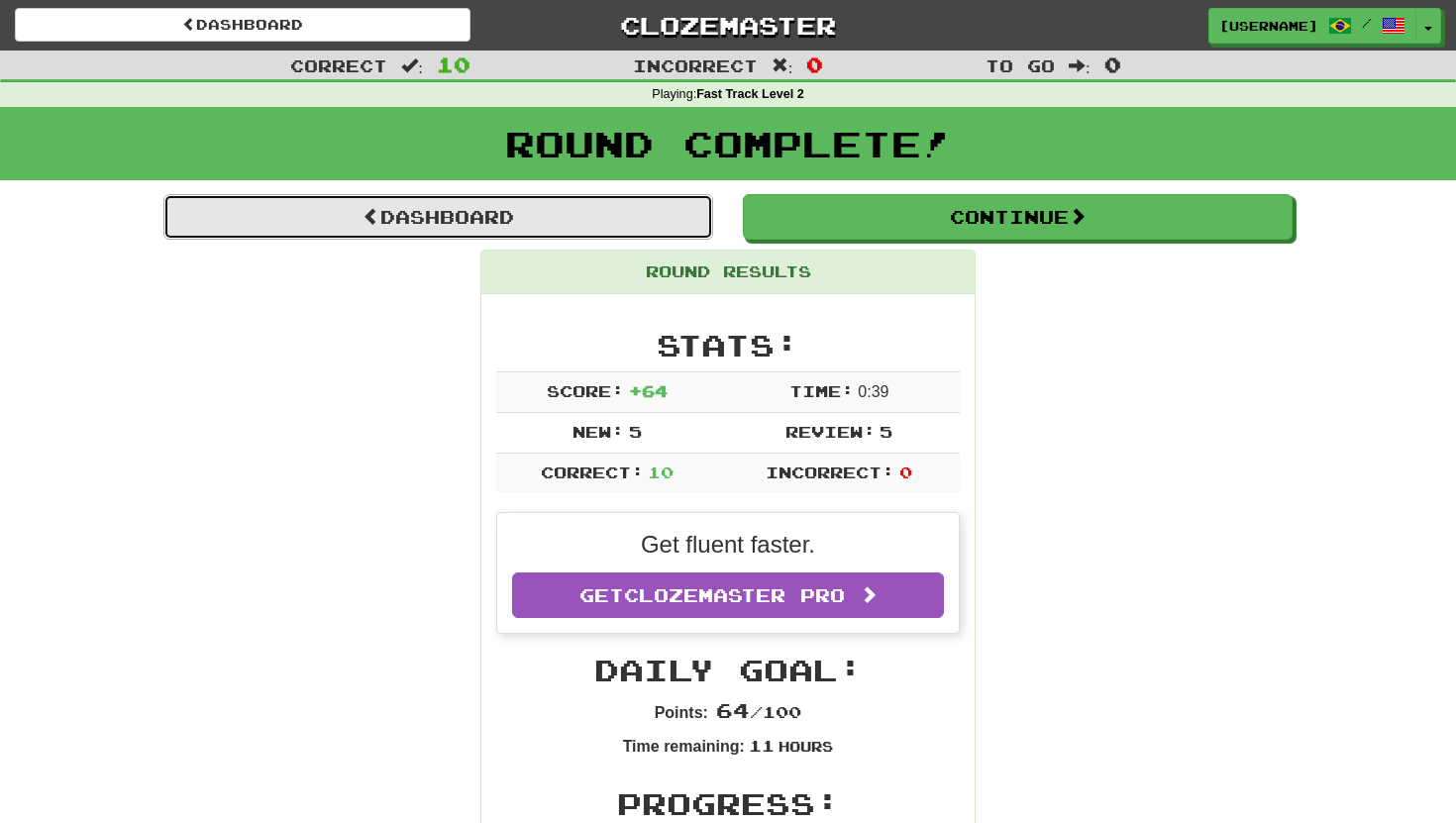 click on "Dashboard" at bounding box center (438, 217) 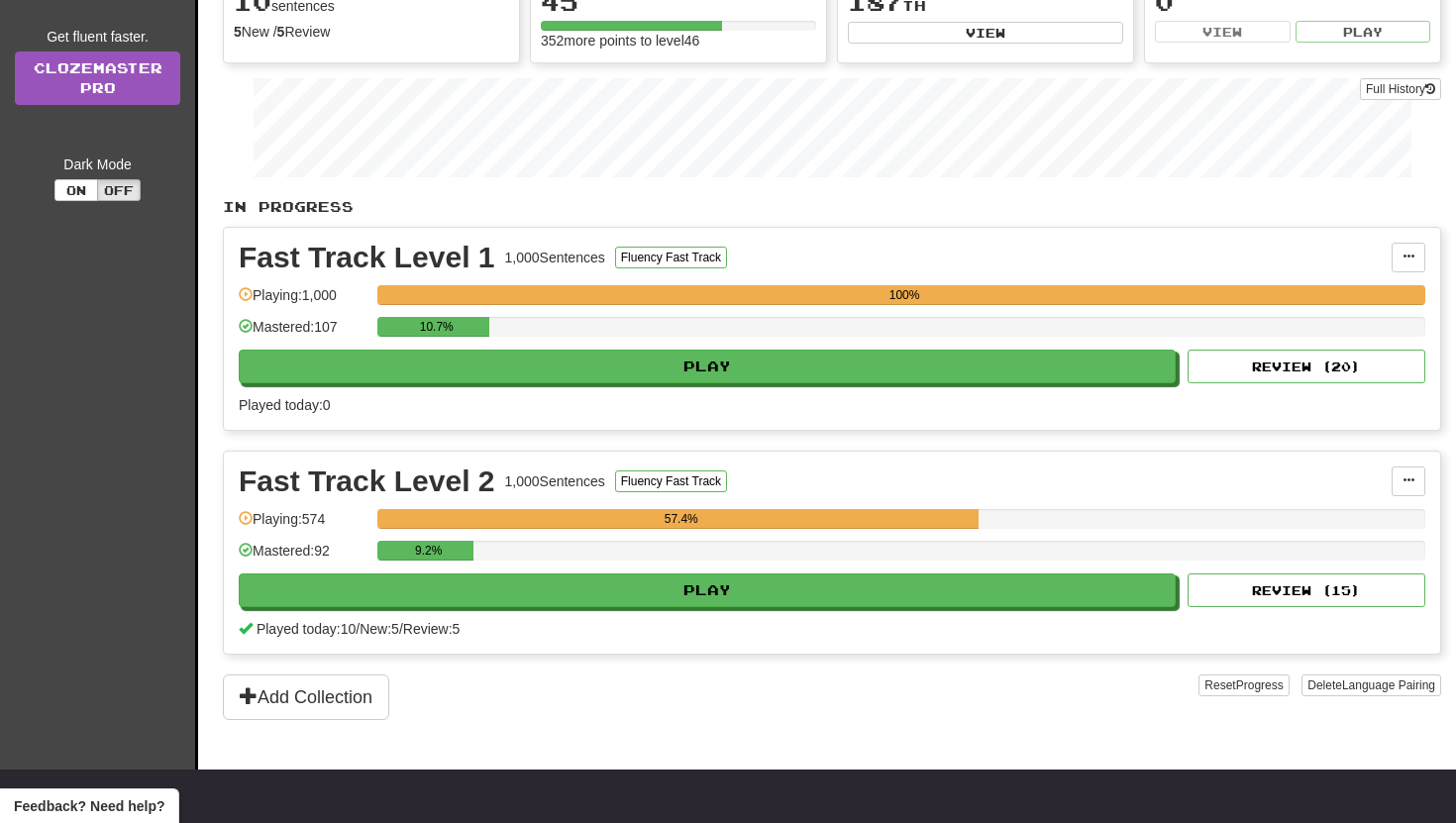 scroll, scrollTop: 338, scrollLeft: 0, axis: vertical 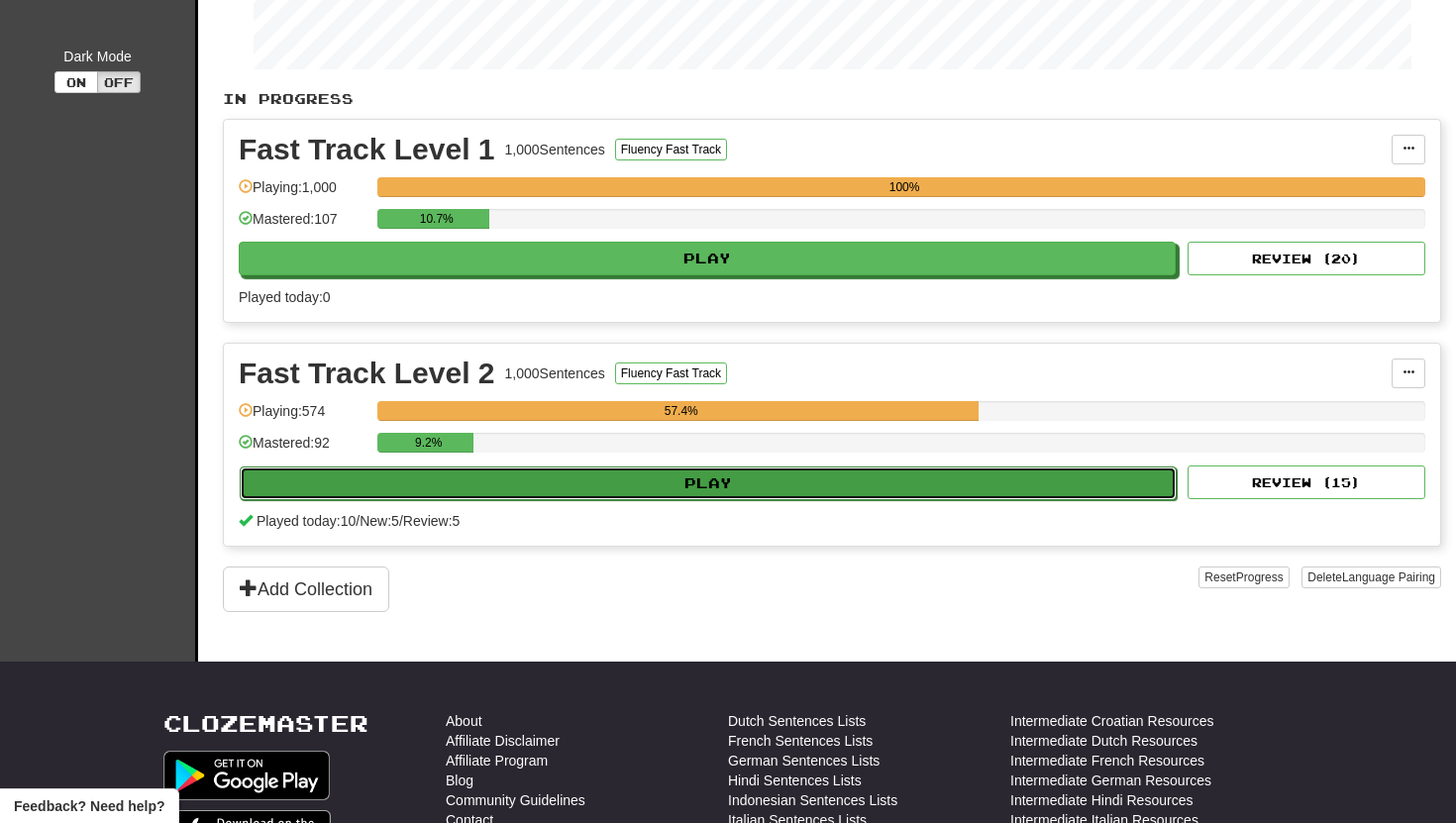 click on "Play" at bounding box center (708, 483) 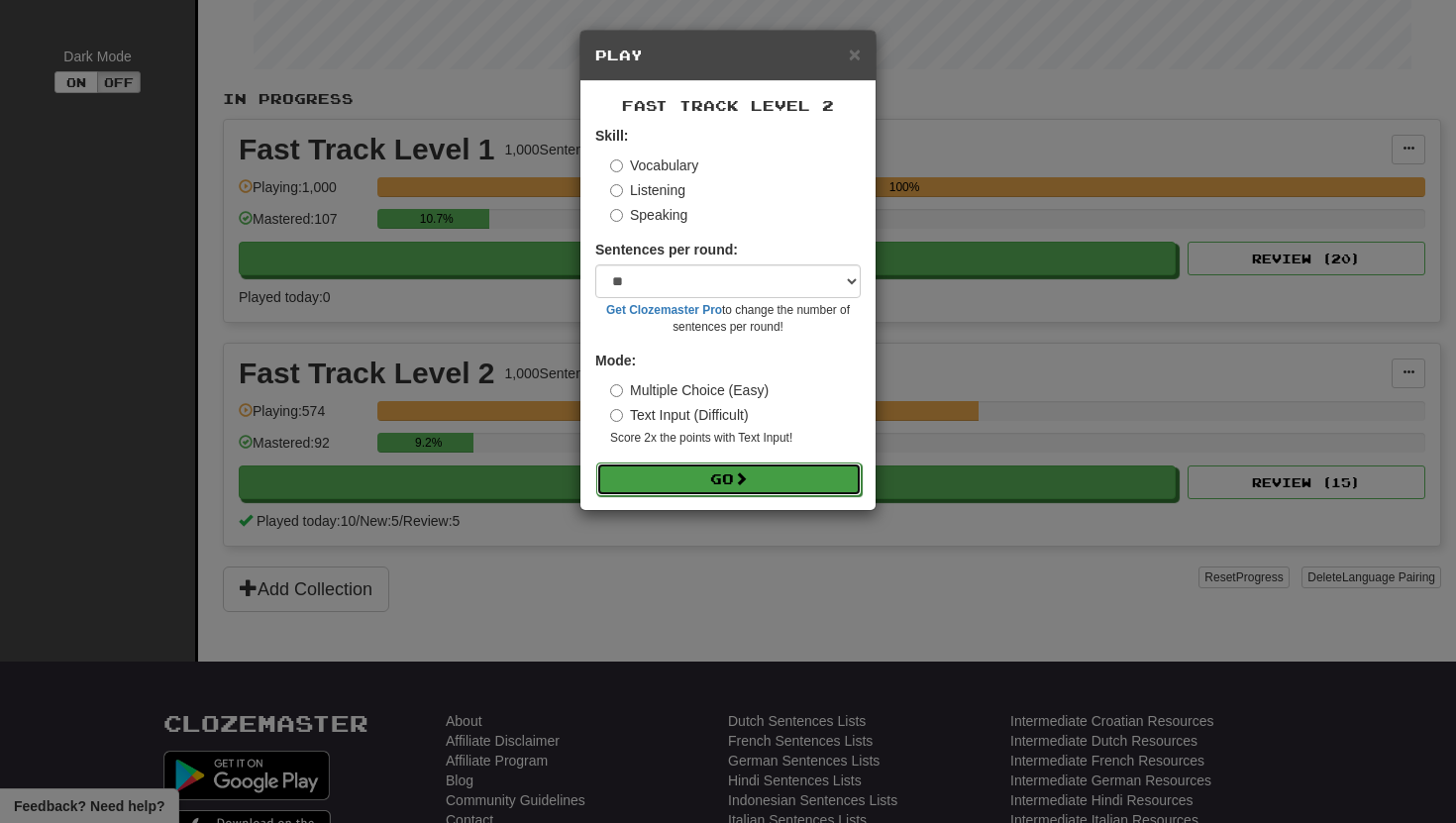 click on "Go" at bounding box center (729, 479) 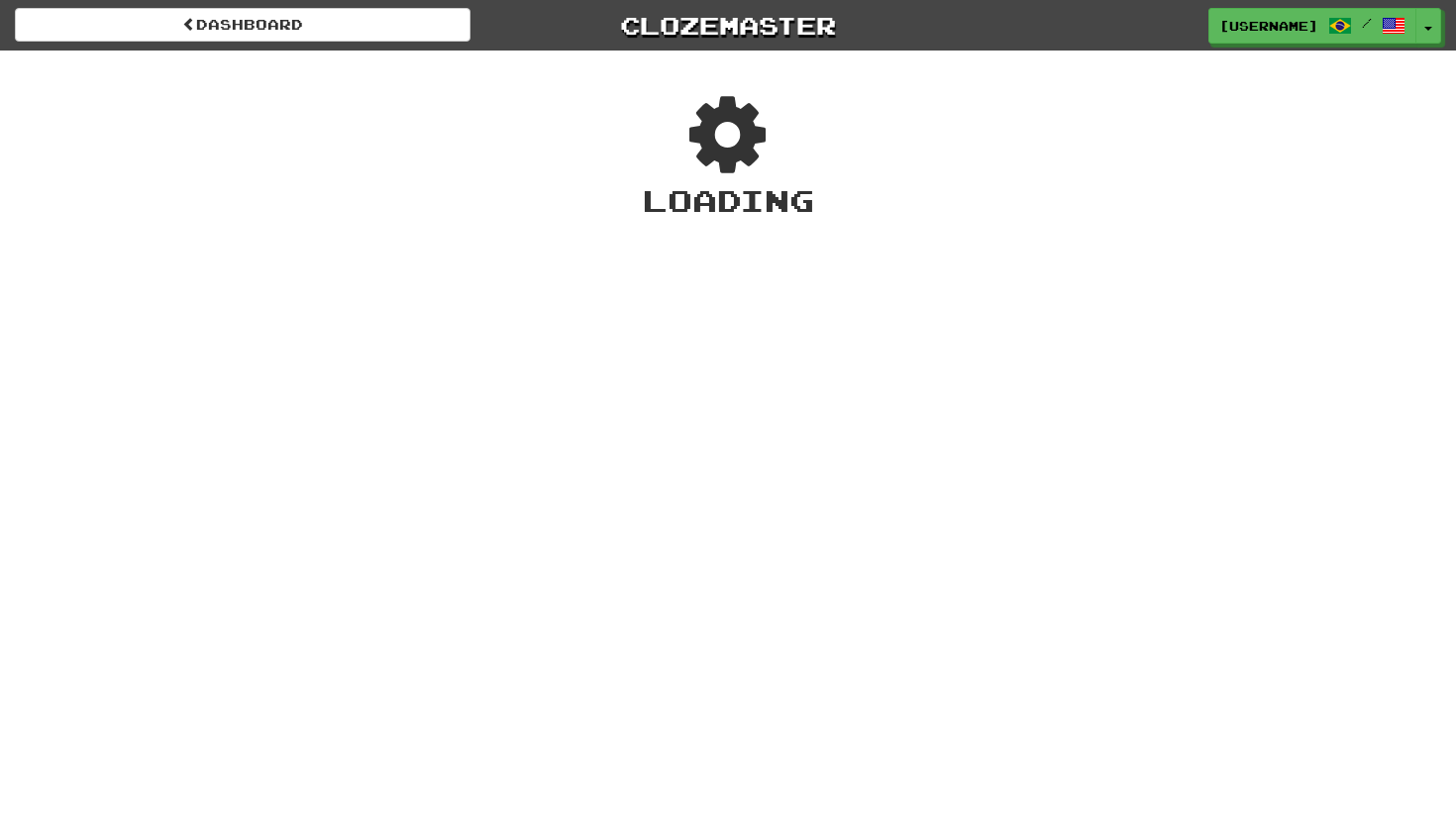 scroll, scrollTop: 0, scrollLeft: 0, axis: both 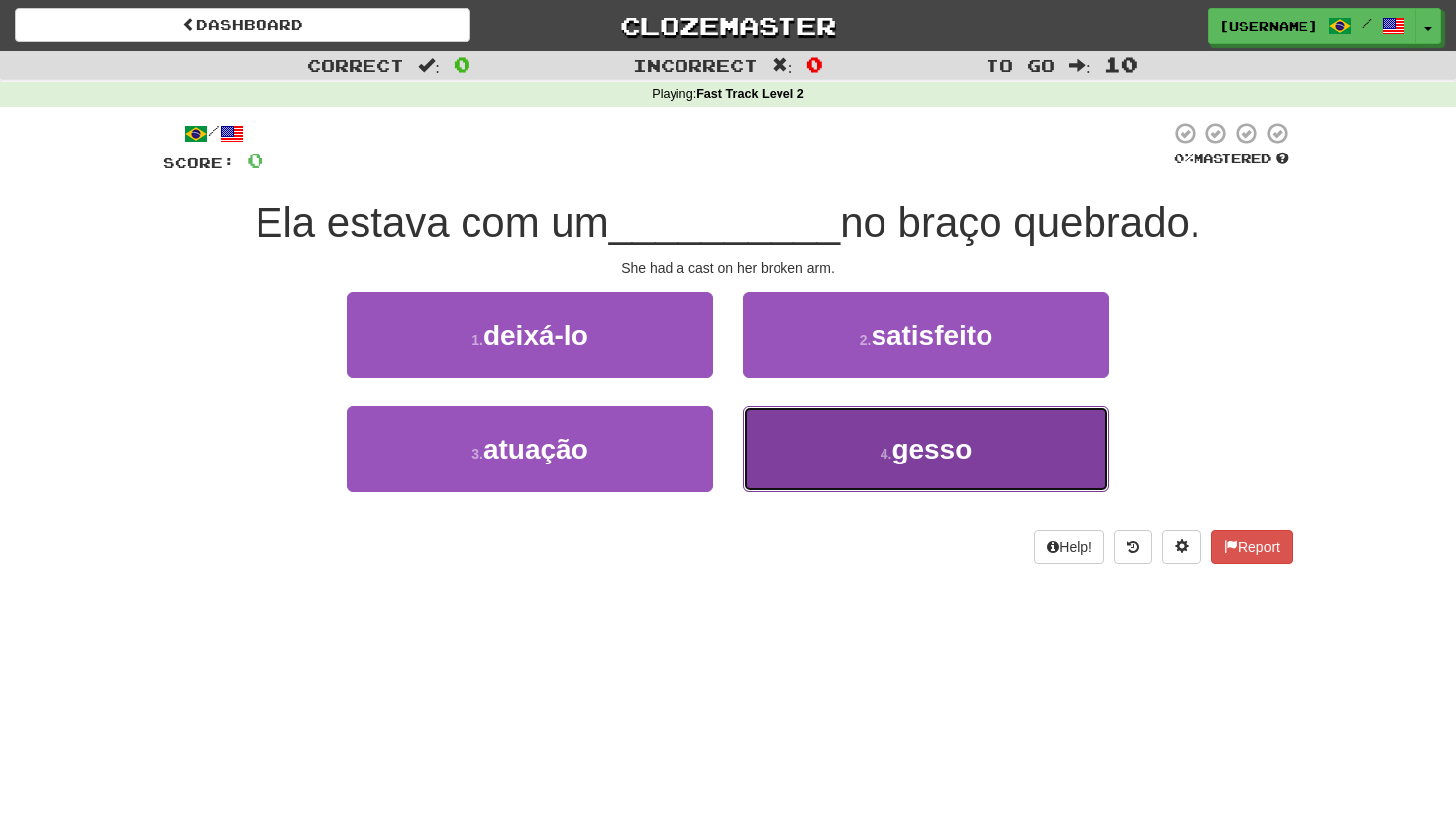click on "4 .  gesso" at bounding box center [926, 449] 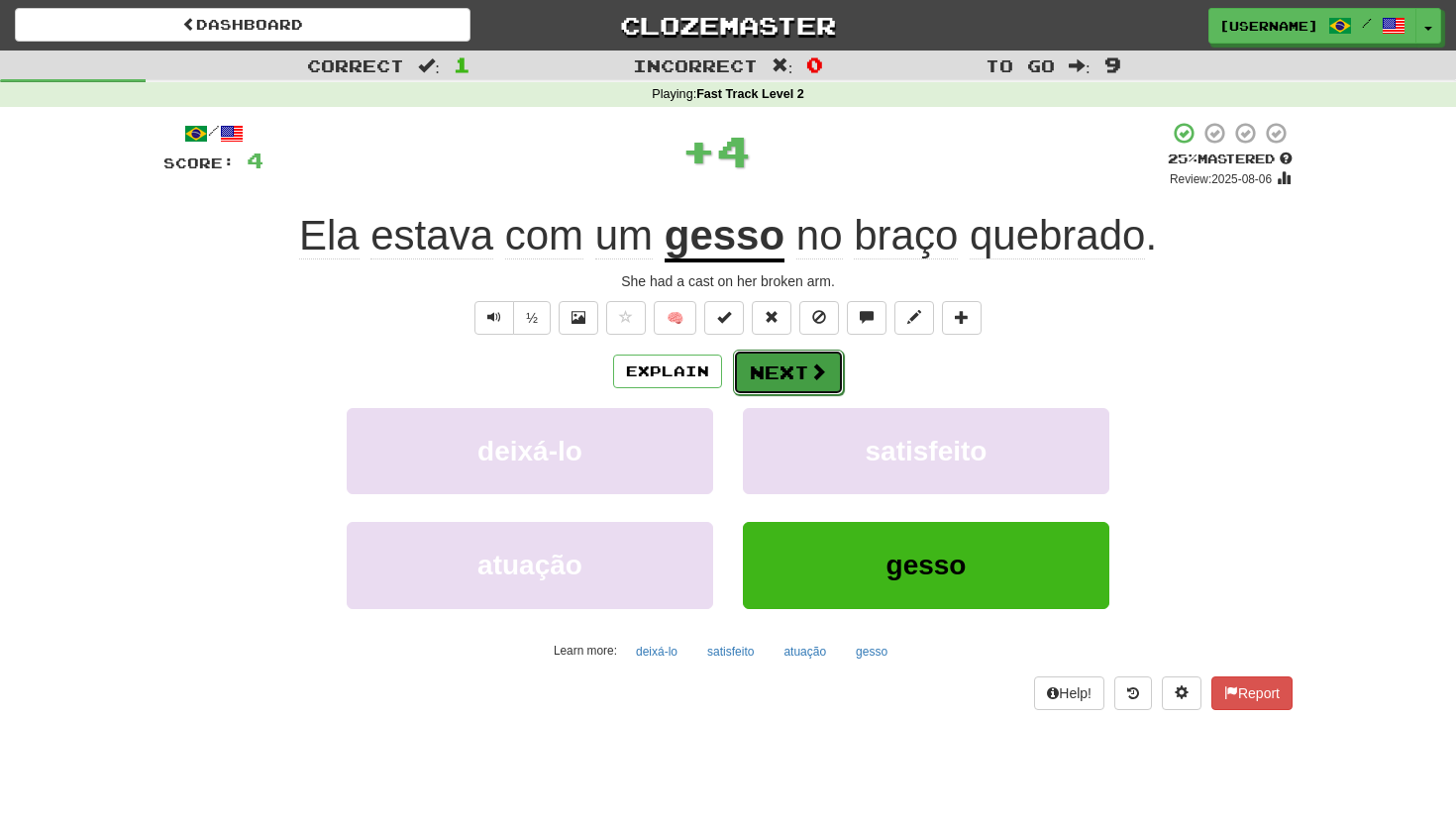 click on "Next" at bounding box center (788, 372) 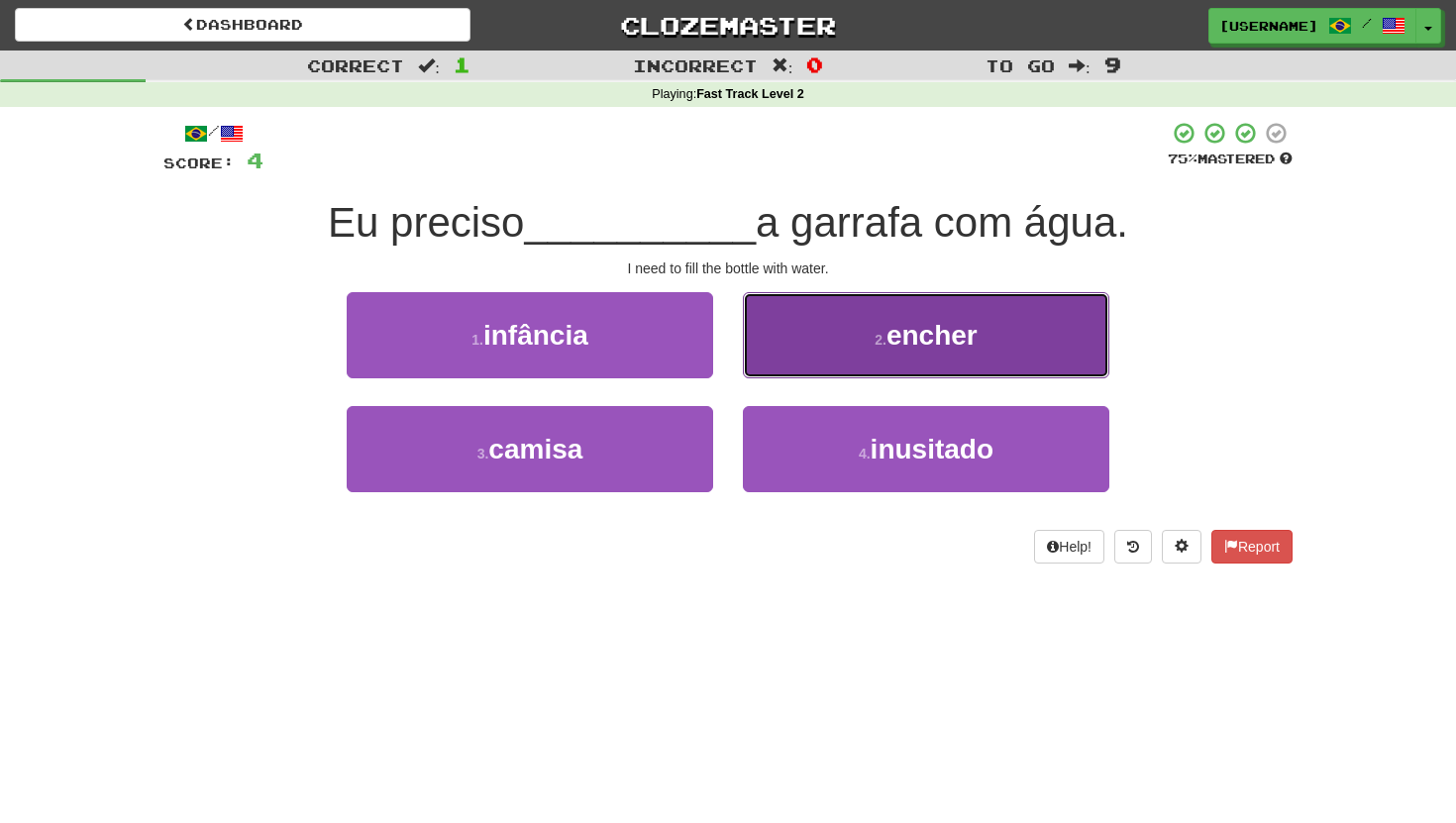 click on "2 .  encher" at bounding box center [926, 335] 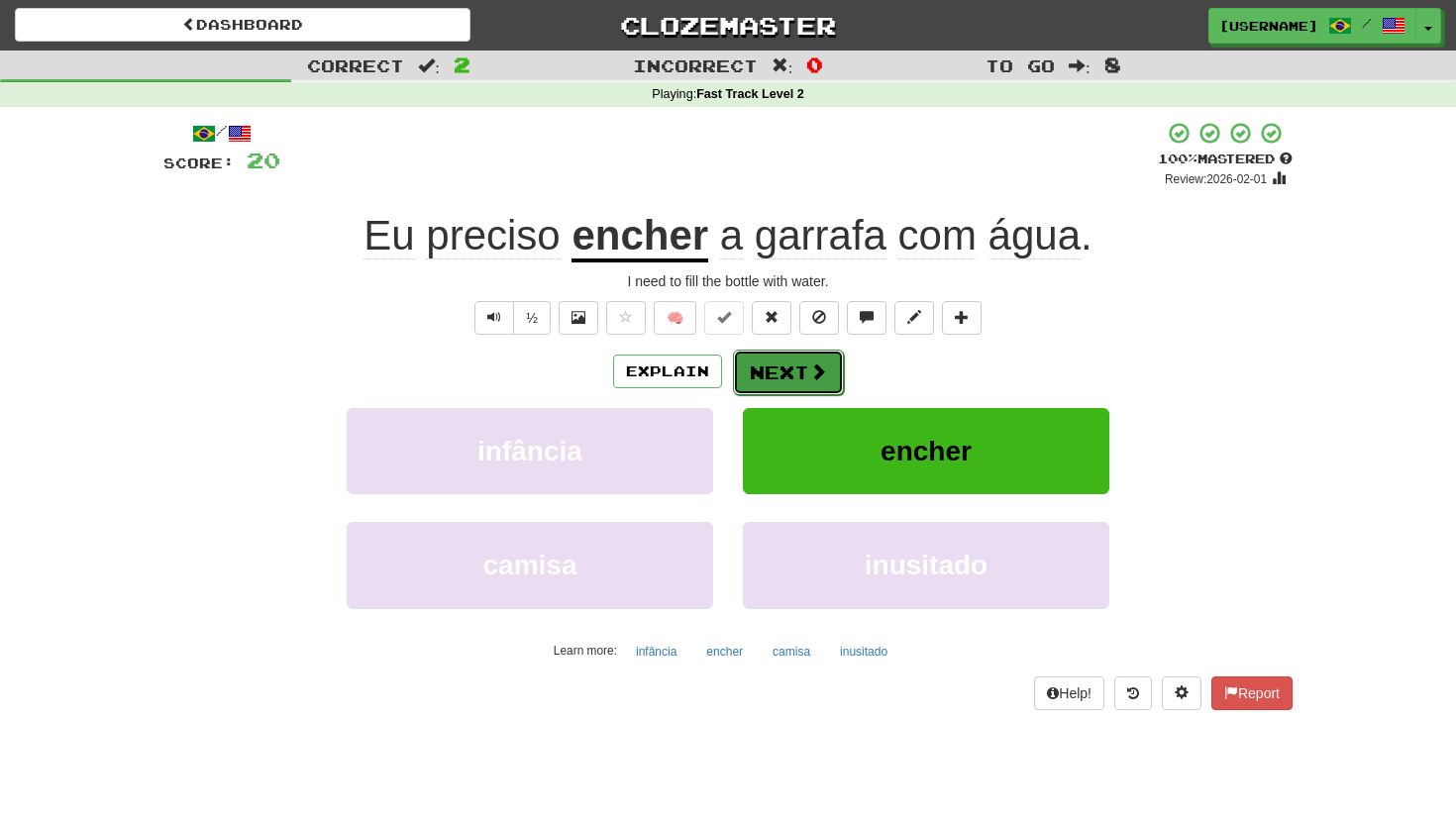 click on "Next" at bounding box center (788, 372) 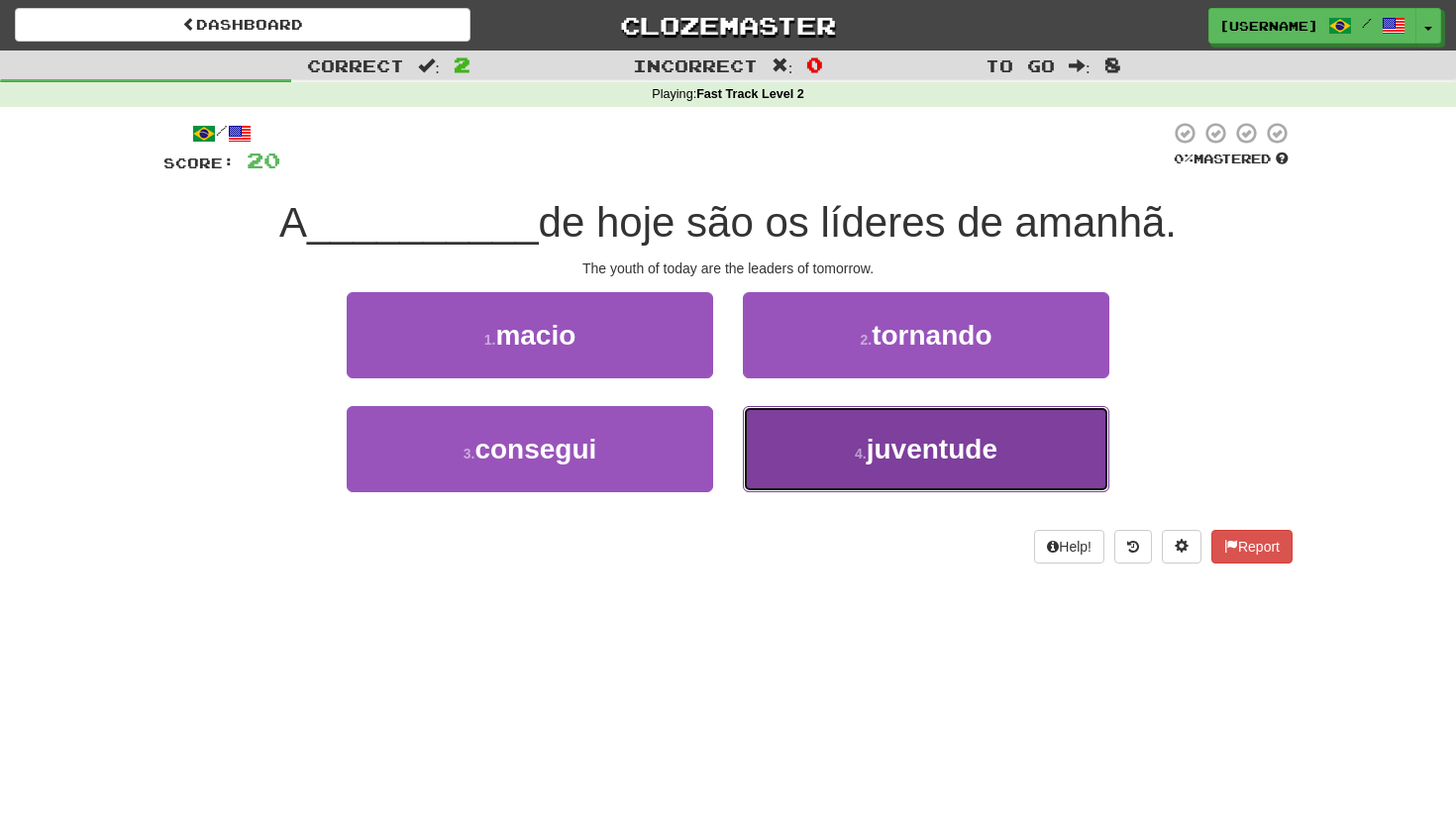 click on "4 .  juventude" at bounding box center [926, 449] 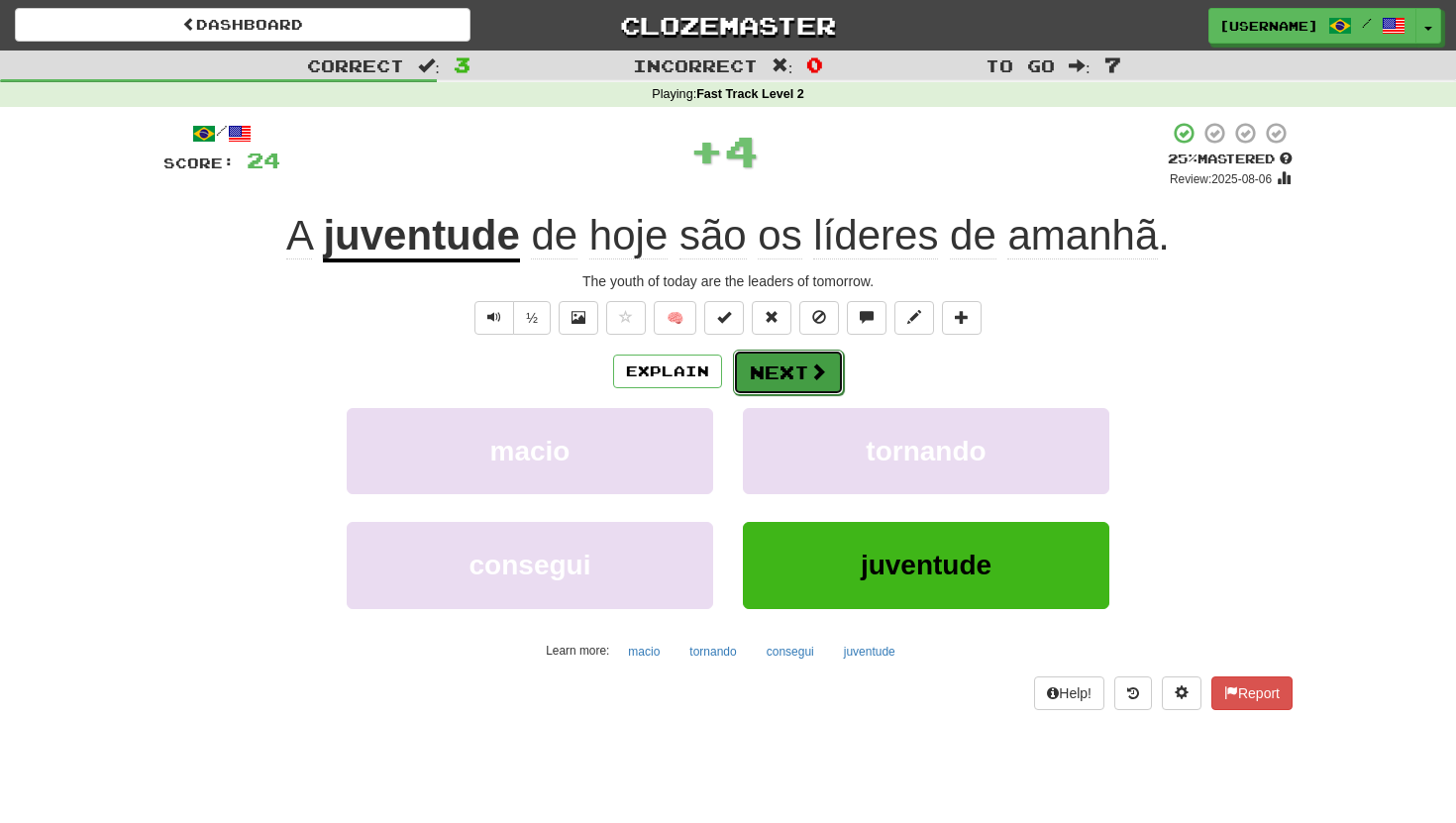 click on "Next" at bounding box center [788, 372] 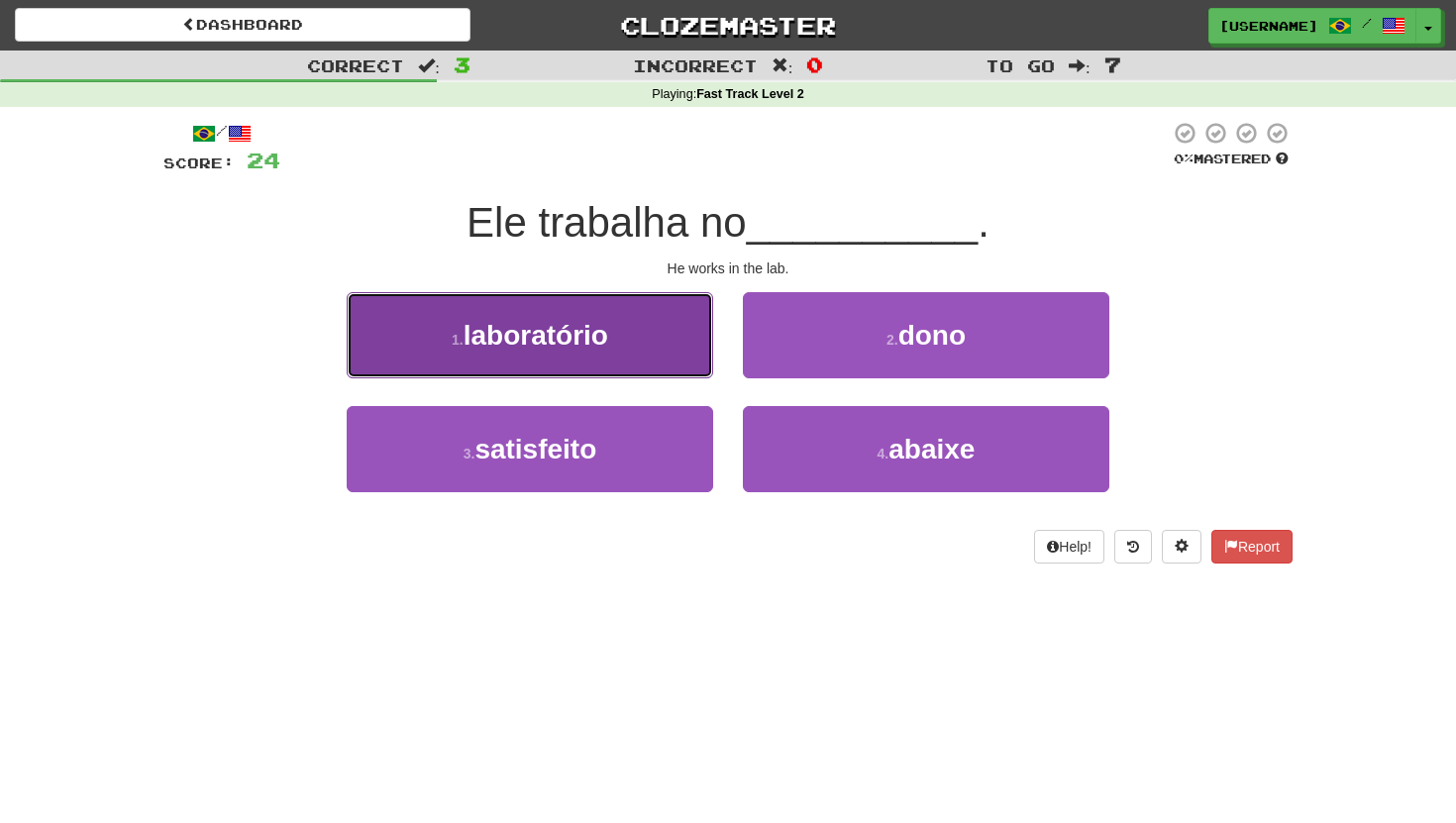 click on "1 .  laboratório" at bounding box center (530, 335) 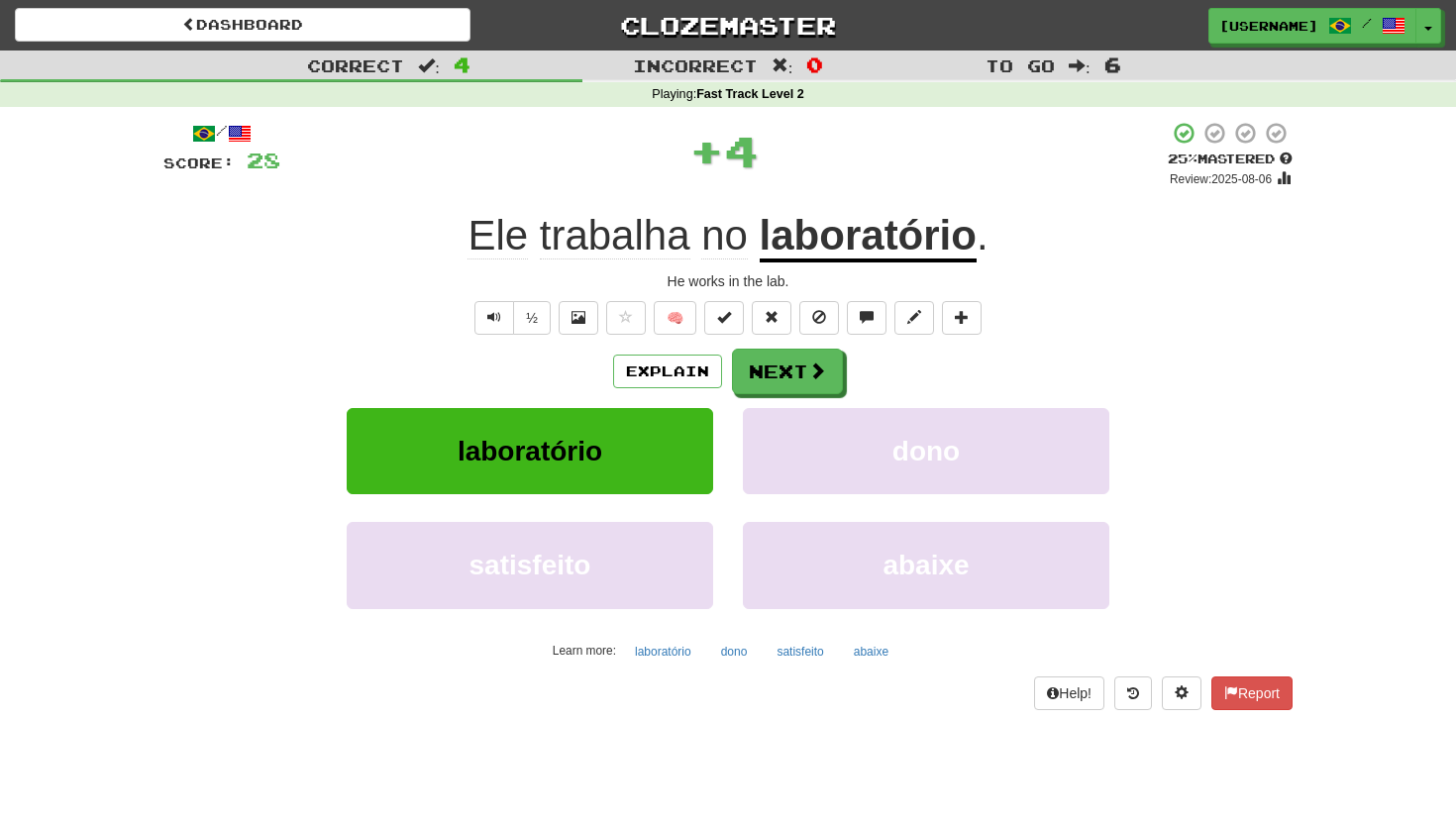 click on "Explain Next laboratório dono satisfeito abaixe Learn more: laboratório dono satisfeito abaixe" at bounding box center [728, 507] 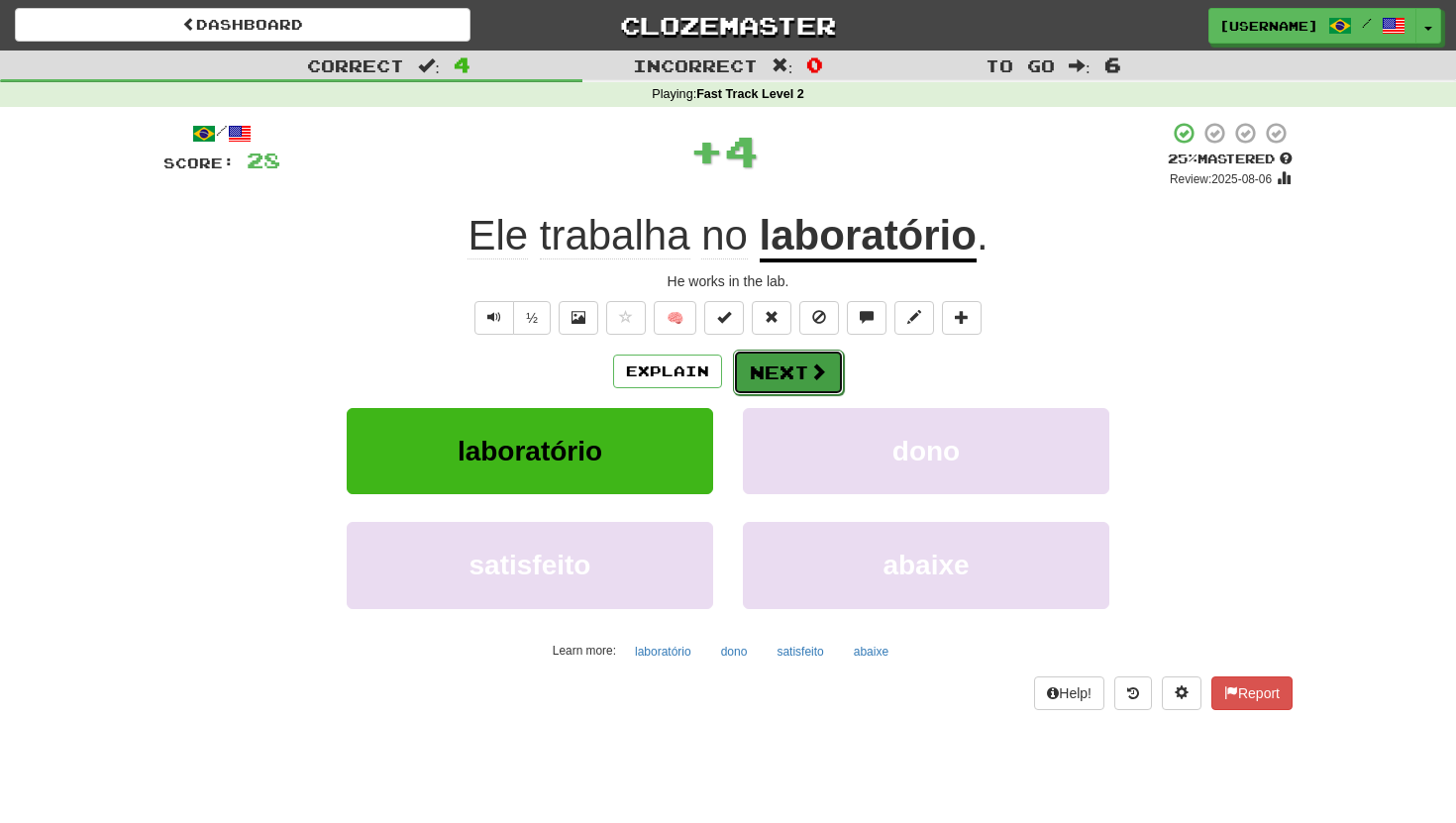 click on "Next" at bounding box center (788, 372) 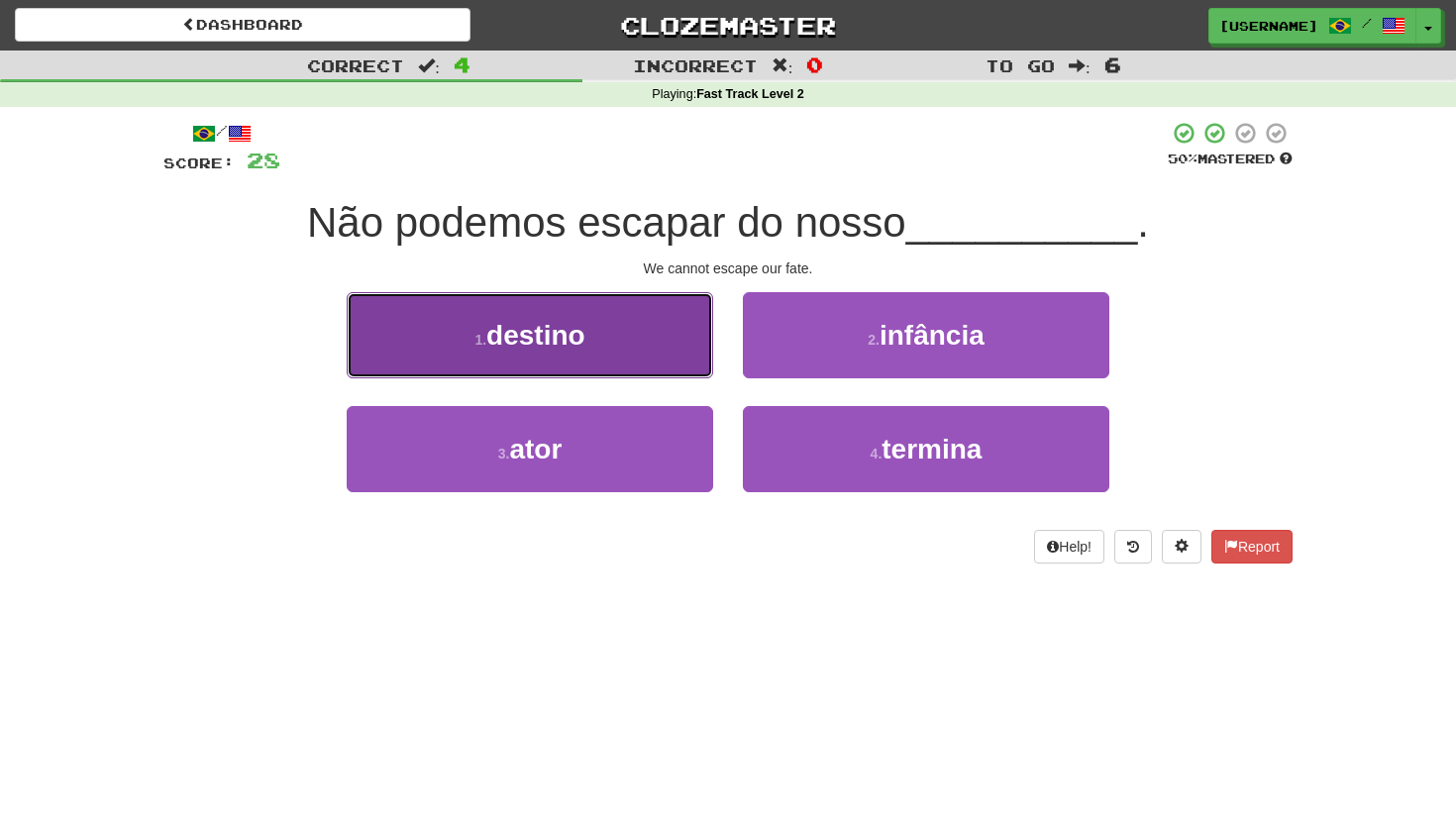 click on "1 .  destino" at bounding box center [530, 335] 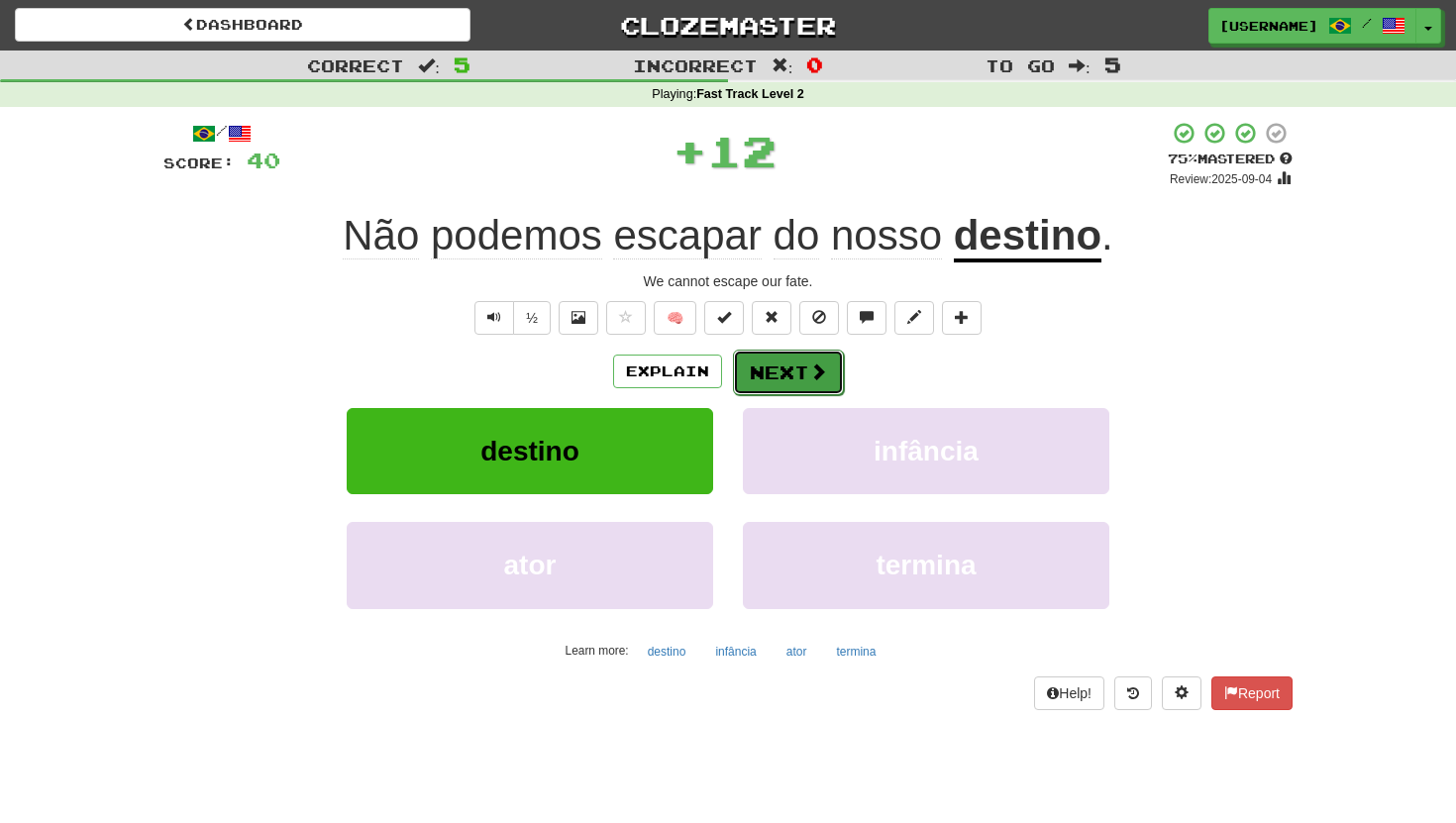 click on "Next" at bounding box center [788, 372] 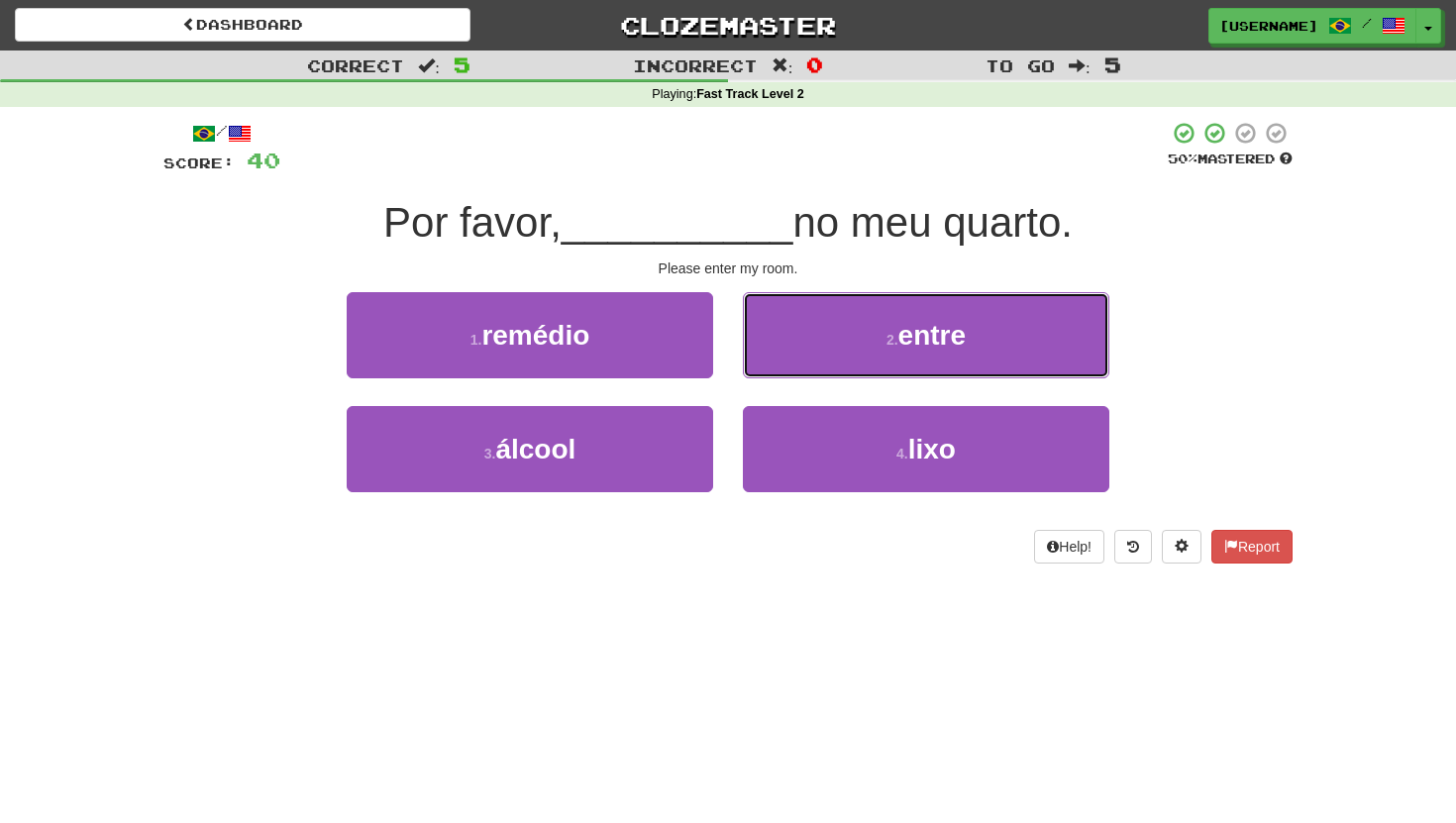 click on "2 .  entre" at bounding box center [926, 335] 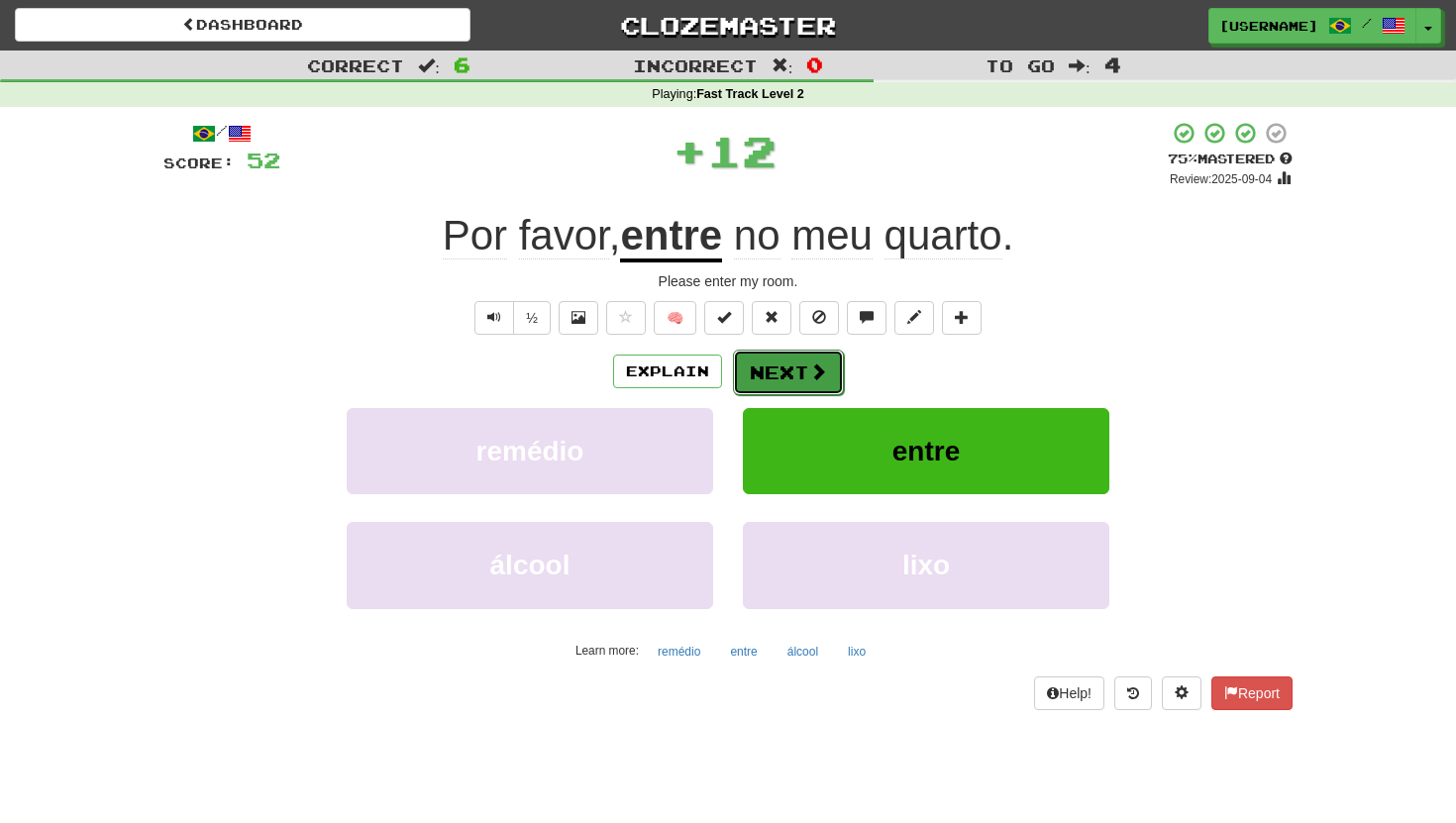 click on "Next" at bounding box center [788, 372] 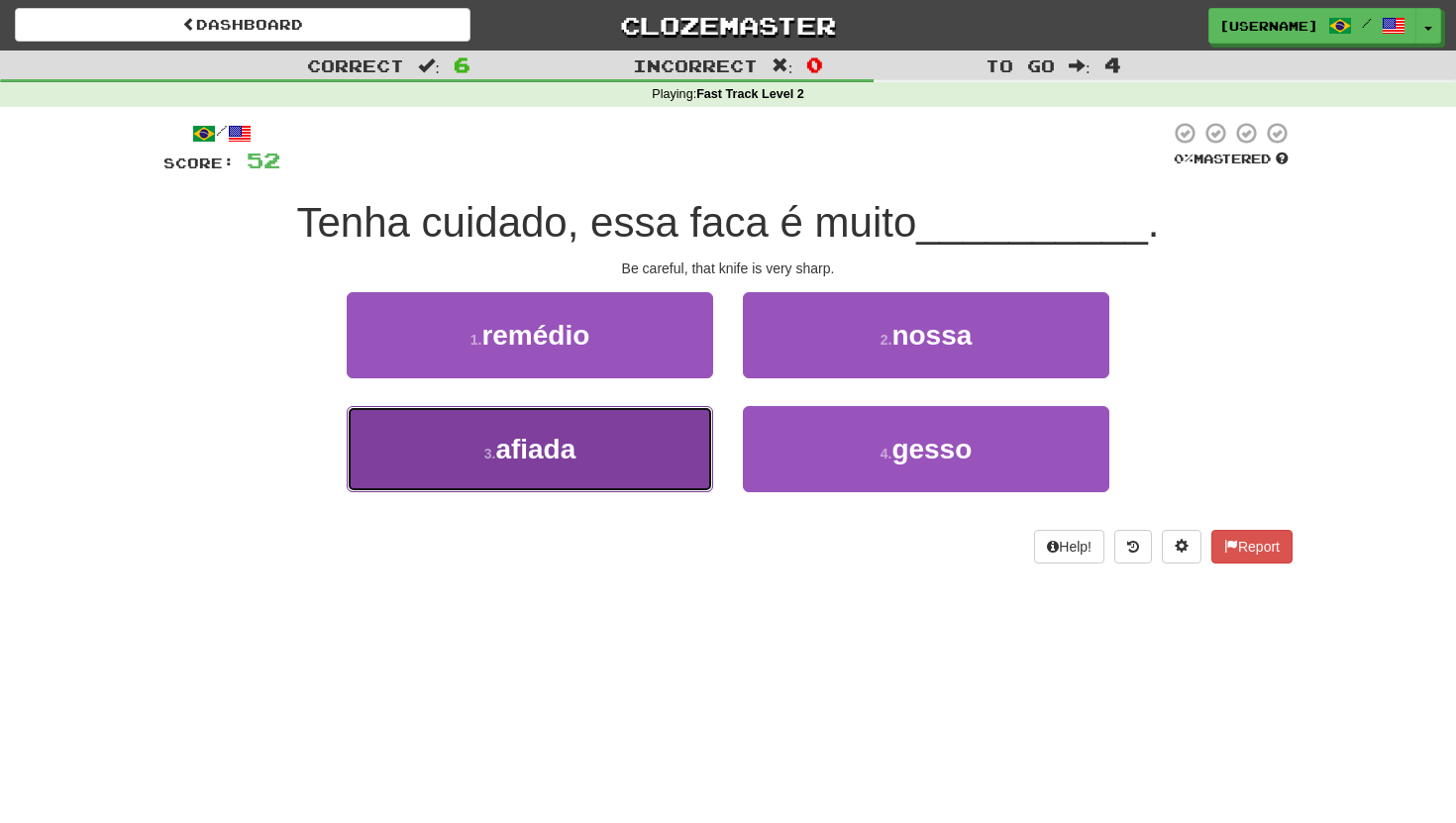 click on "3 .  afiada" at bounding box center [530, 449] 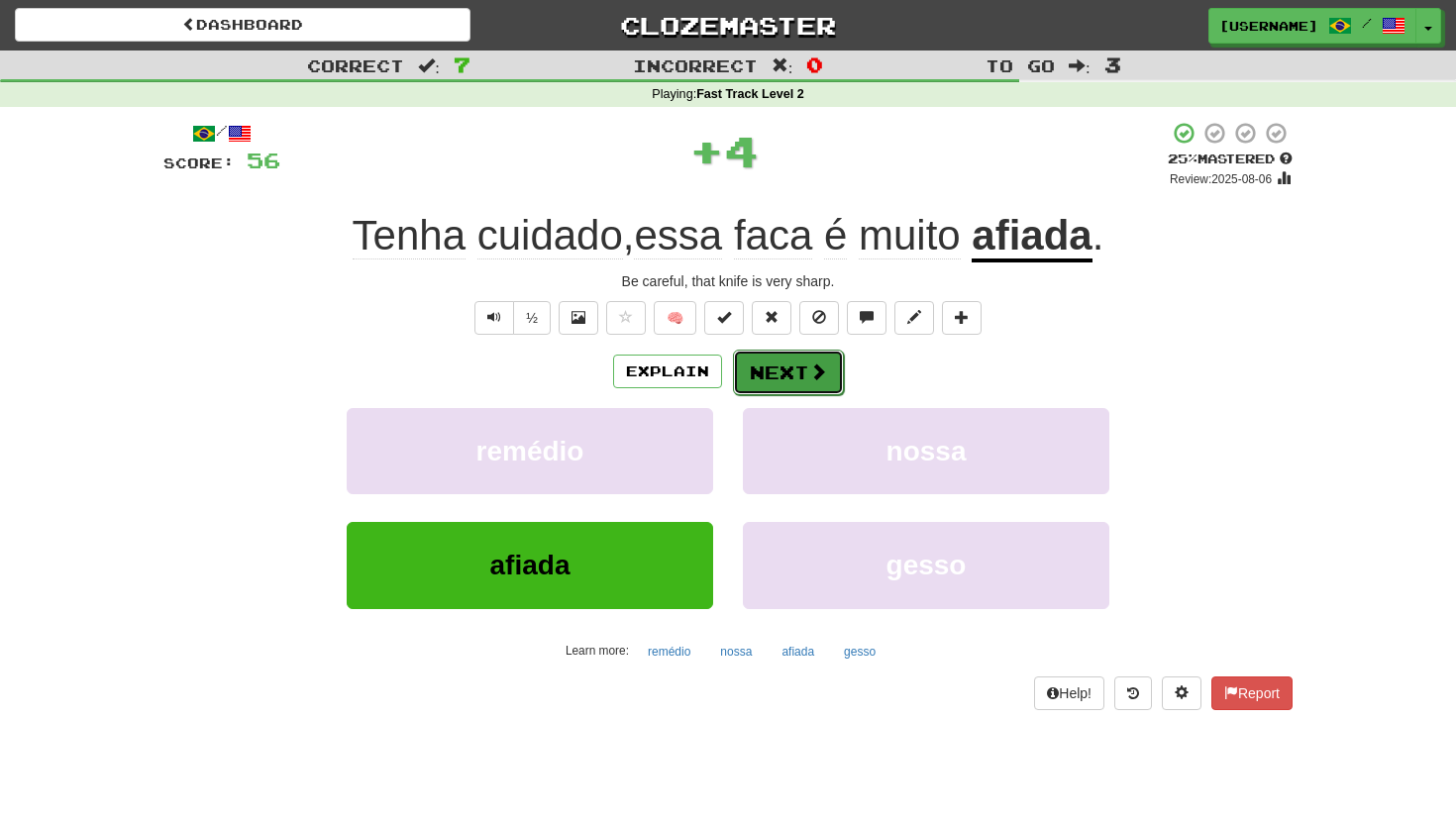 click on "Next" at bounding box center (788, 372) 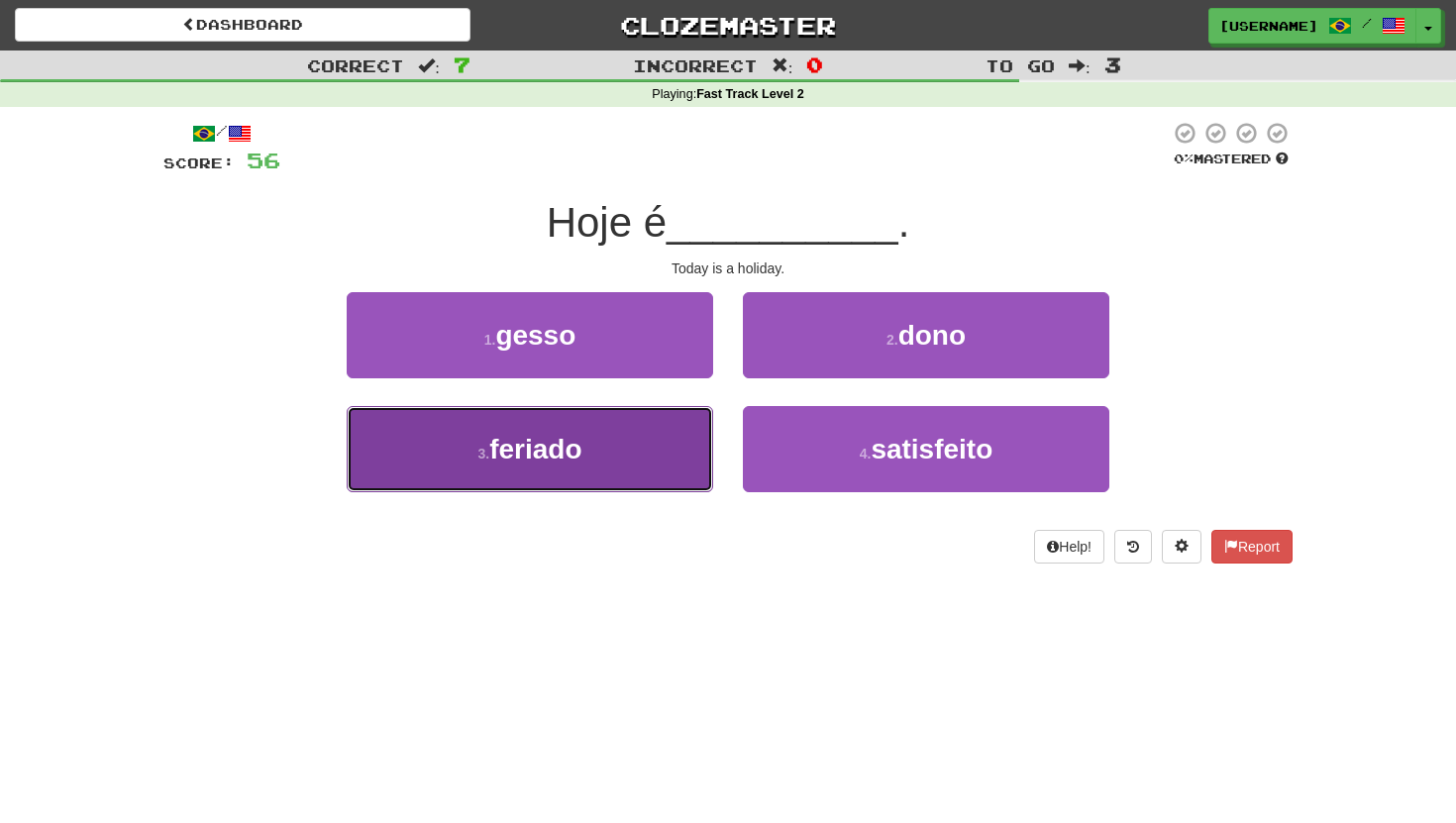 click on "3 .  feriado" at bounding box center [530, 449] 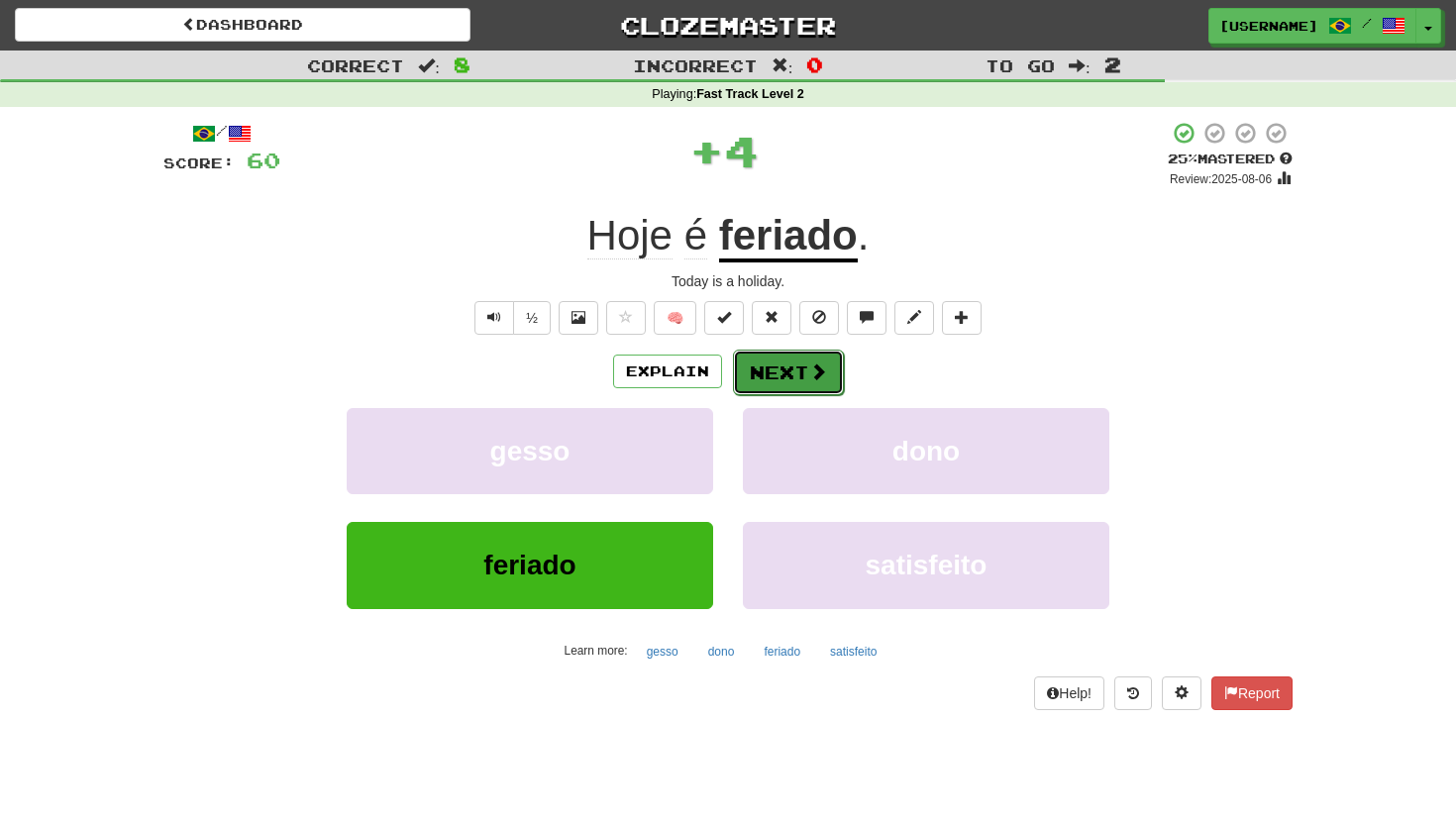 click on "Next" at bounding box center [788, 372] 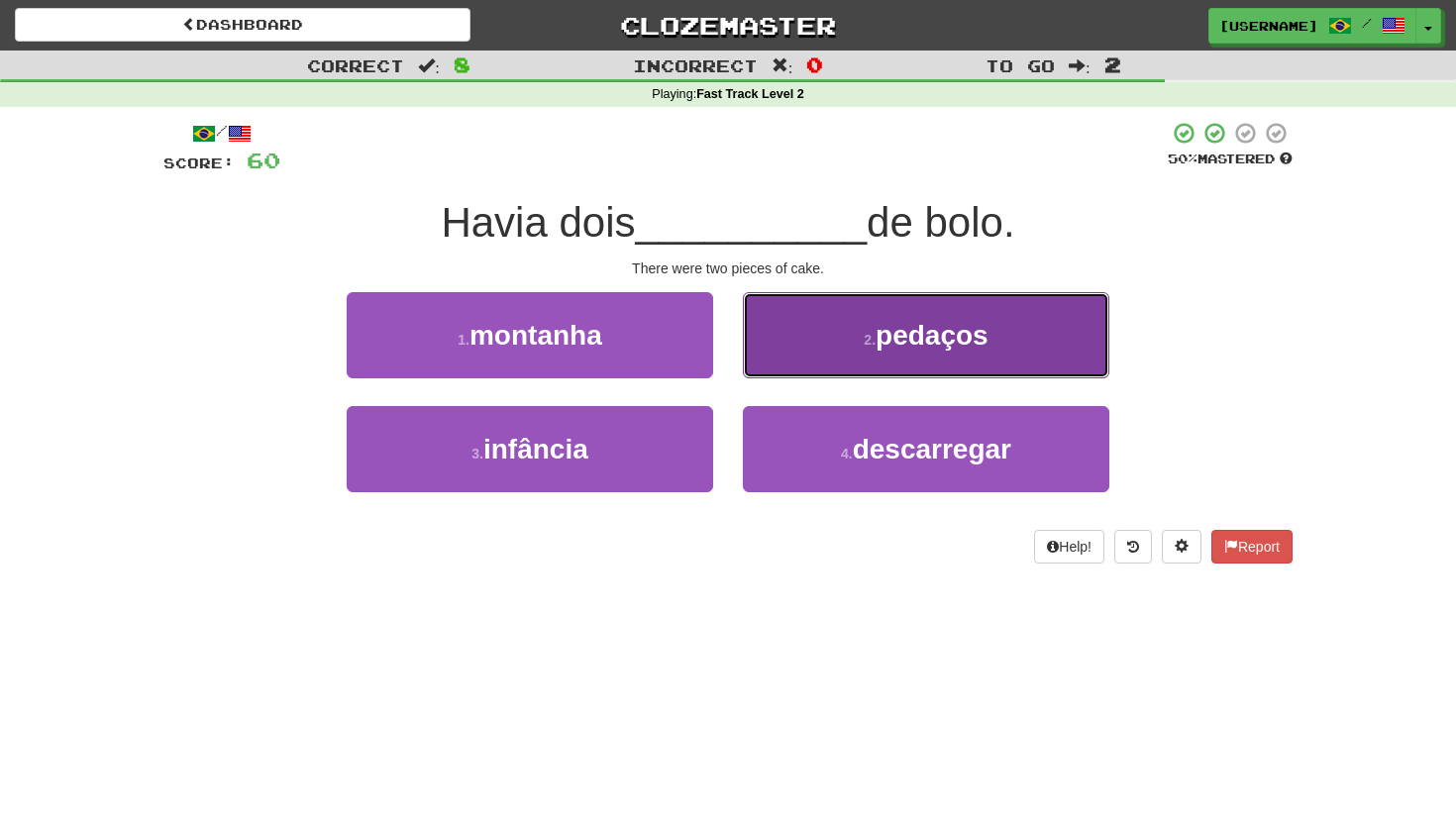 click on "2 .  pedaços" at bounding box center [926, 335] 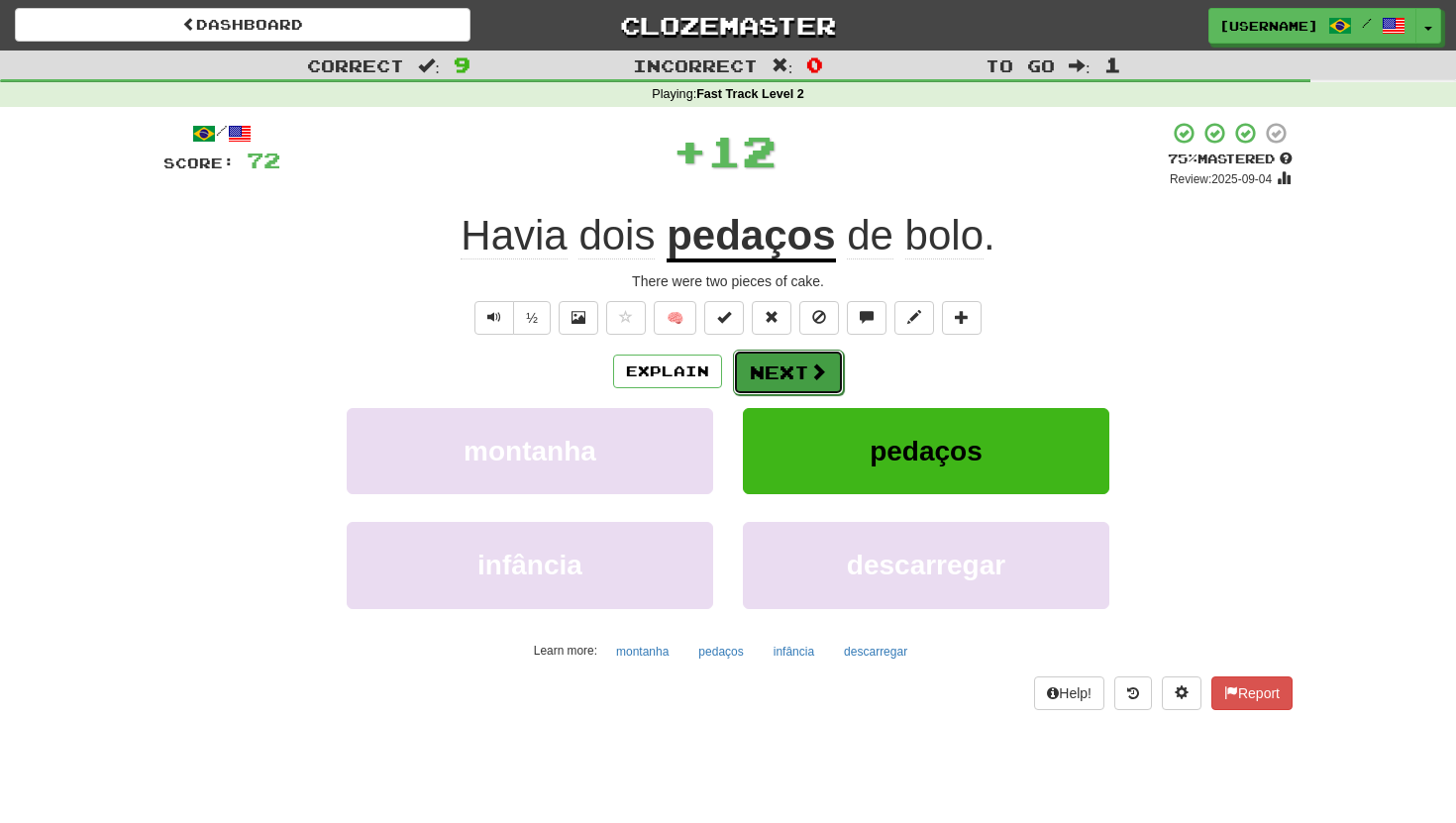 click on "Next" at bounding box center [788, 372] 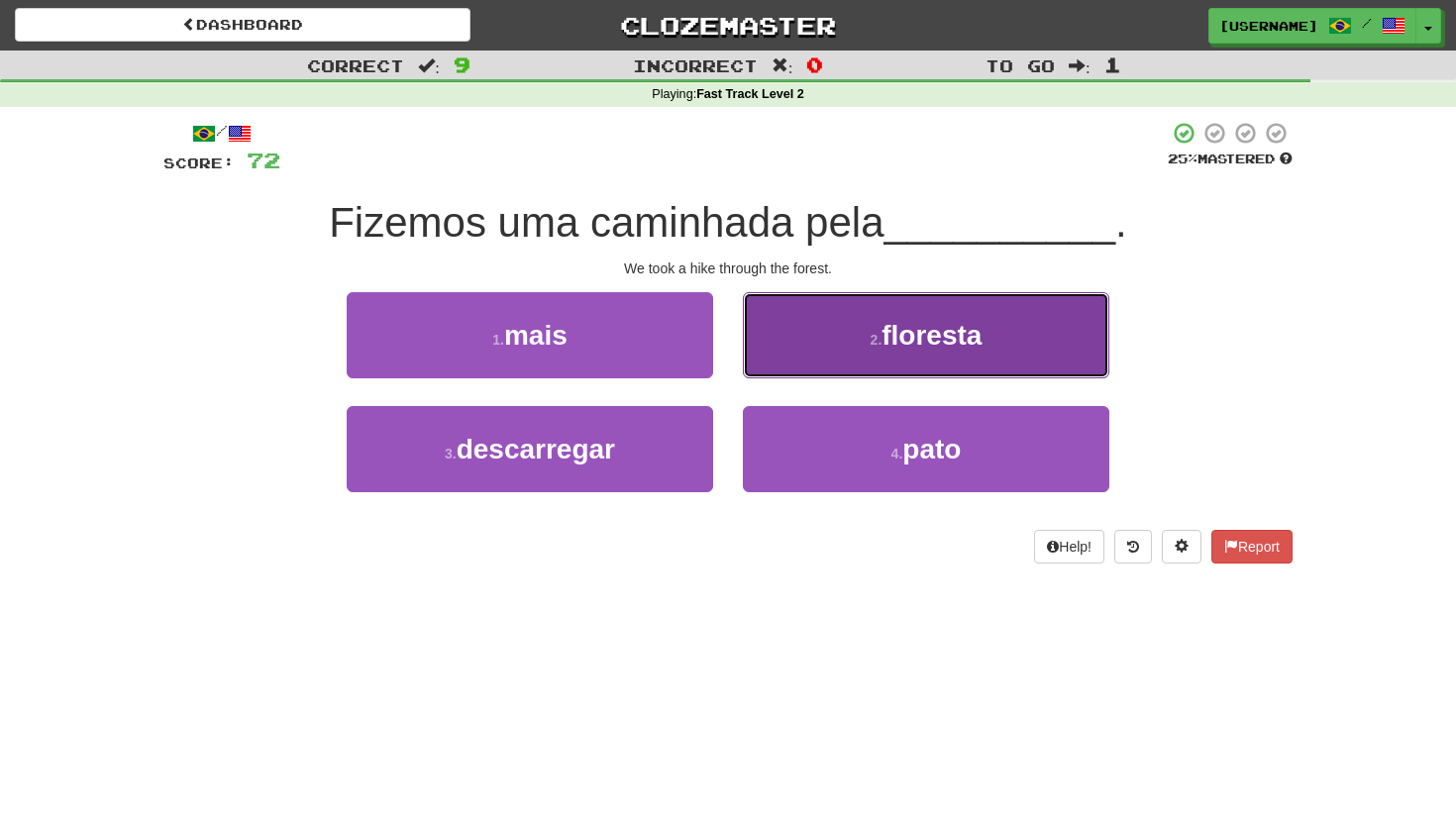 click on "2 .  floresta" at bounding box center [926, 335] 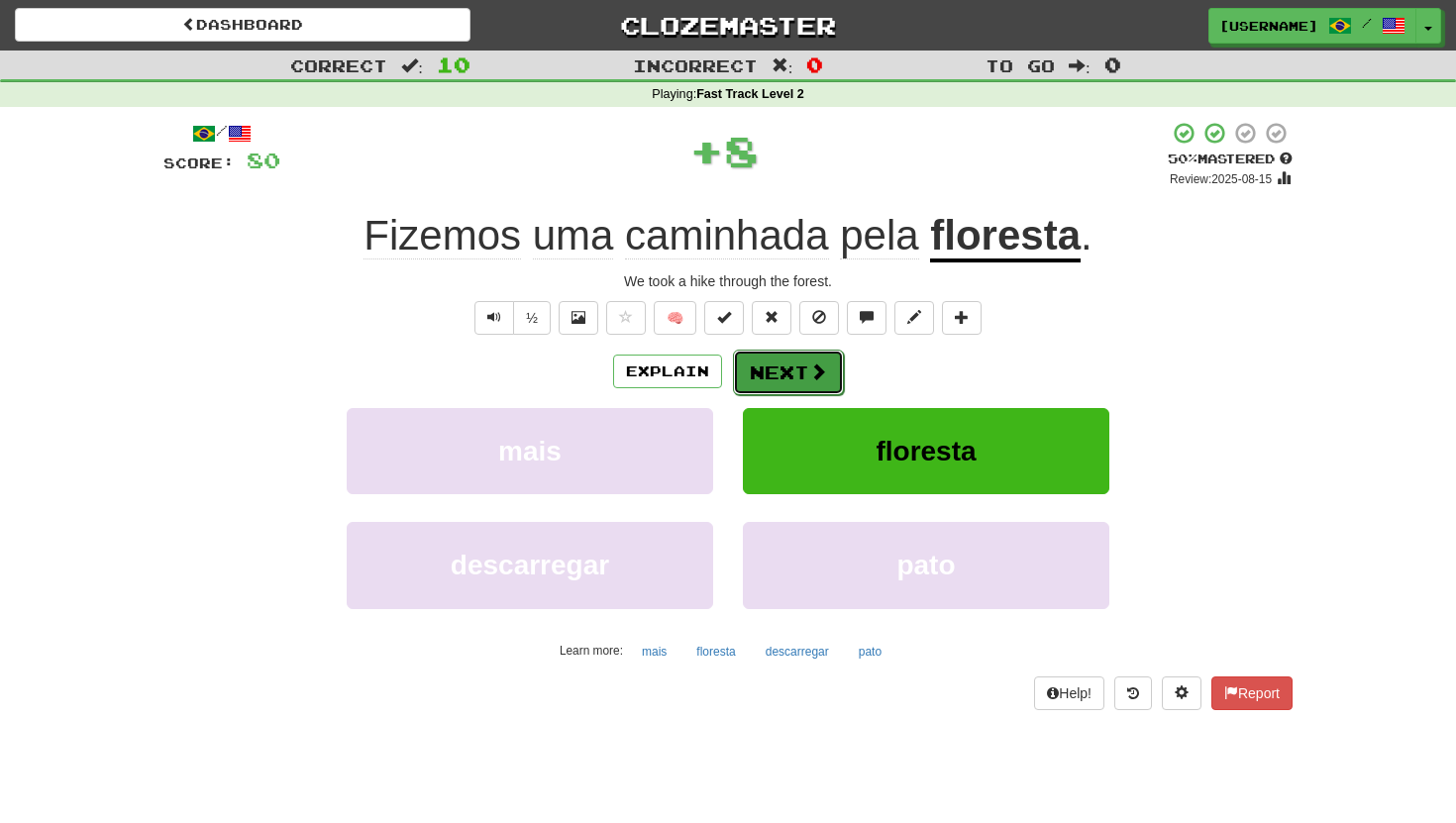 click on "Next" at bounding box center (788, 372) 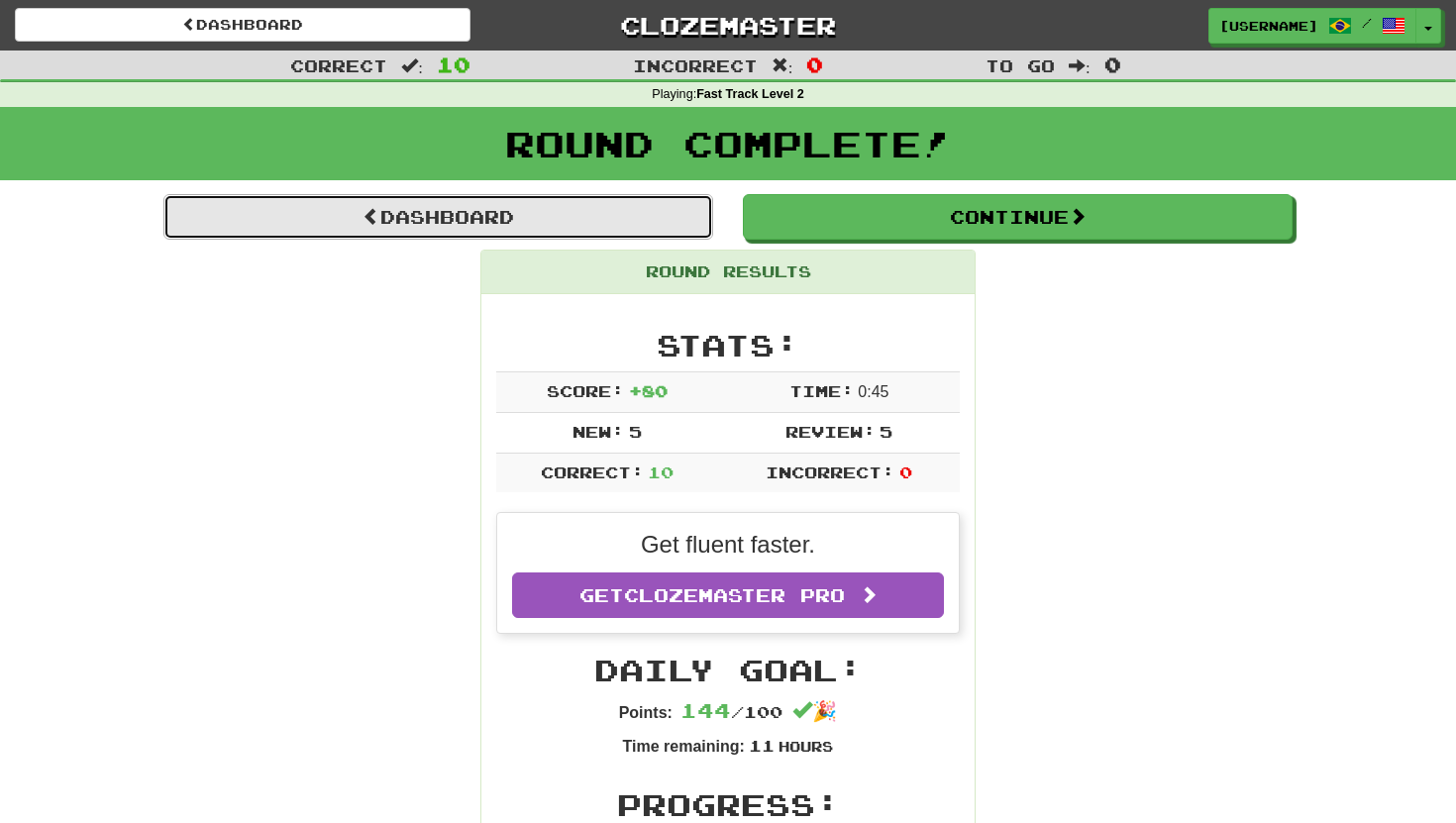 click on "Dashboard" at bounding box center [438, 217] 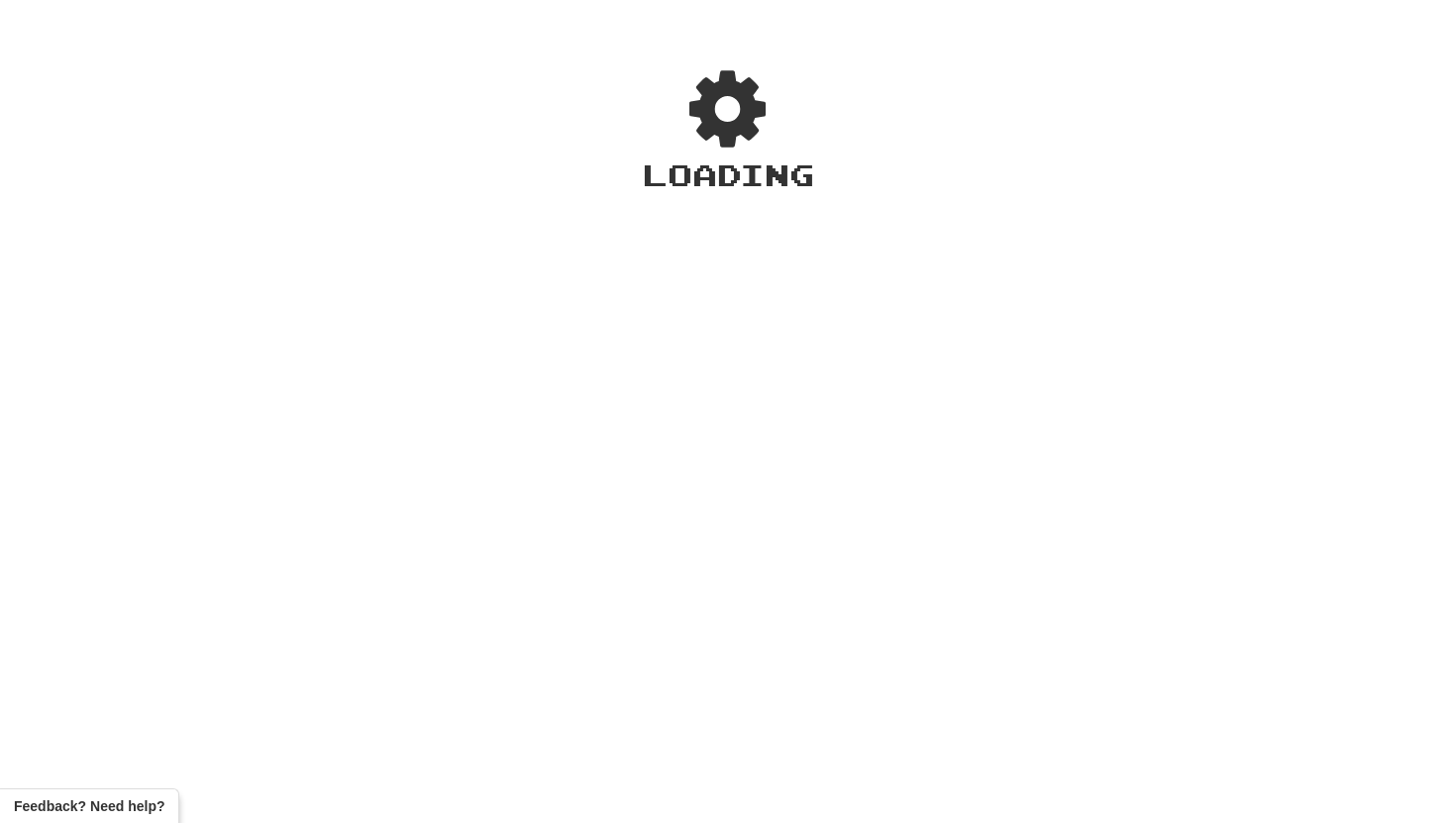 scroll, scrollTop: 0, scrollLeft: 0, axis: both 